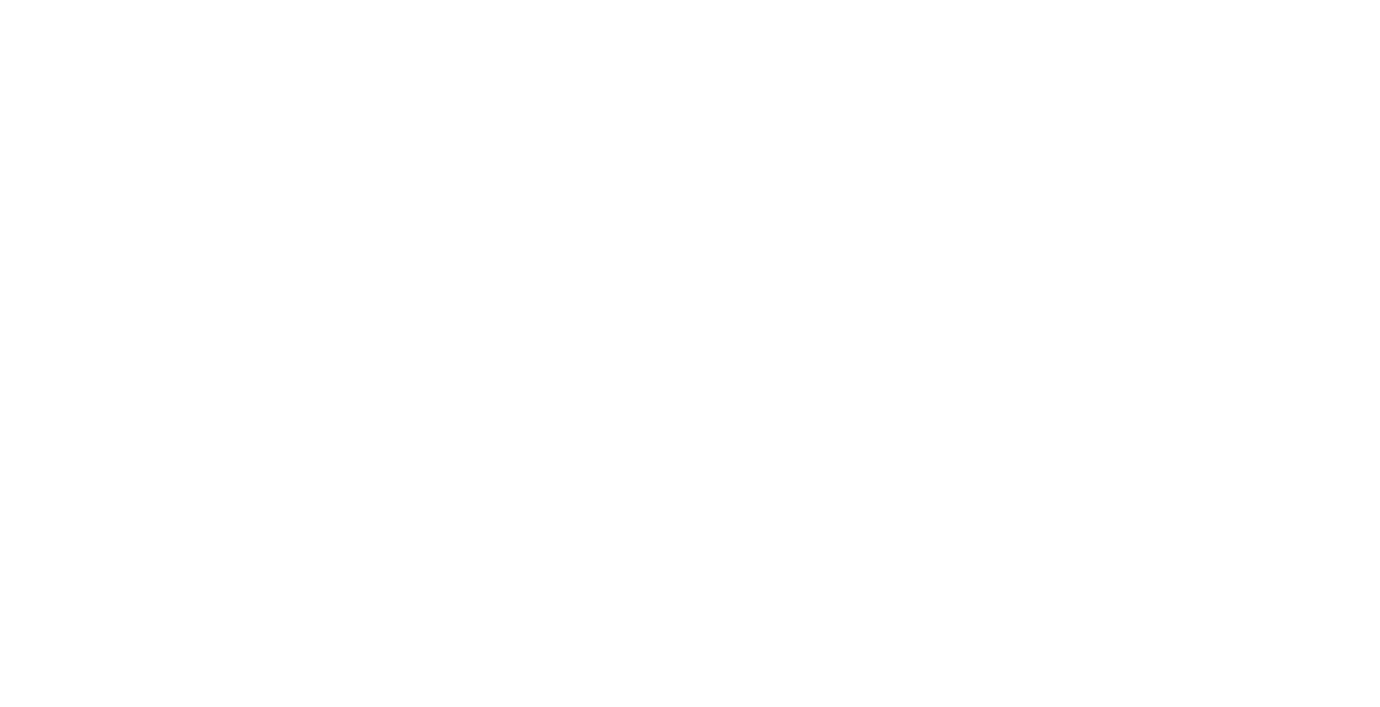 scroll, scrollTop: 0, scrollLeft: 0, axis: both 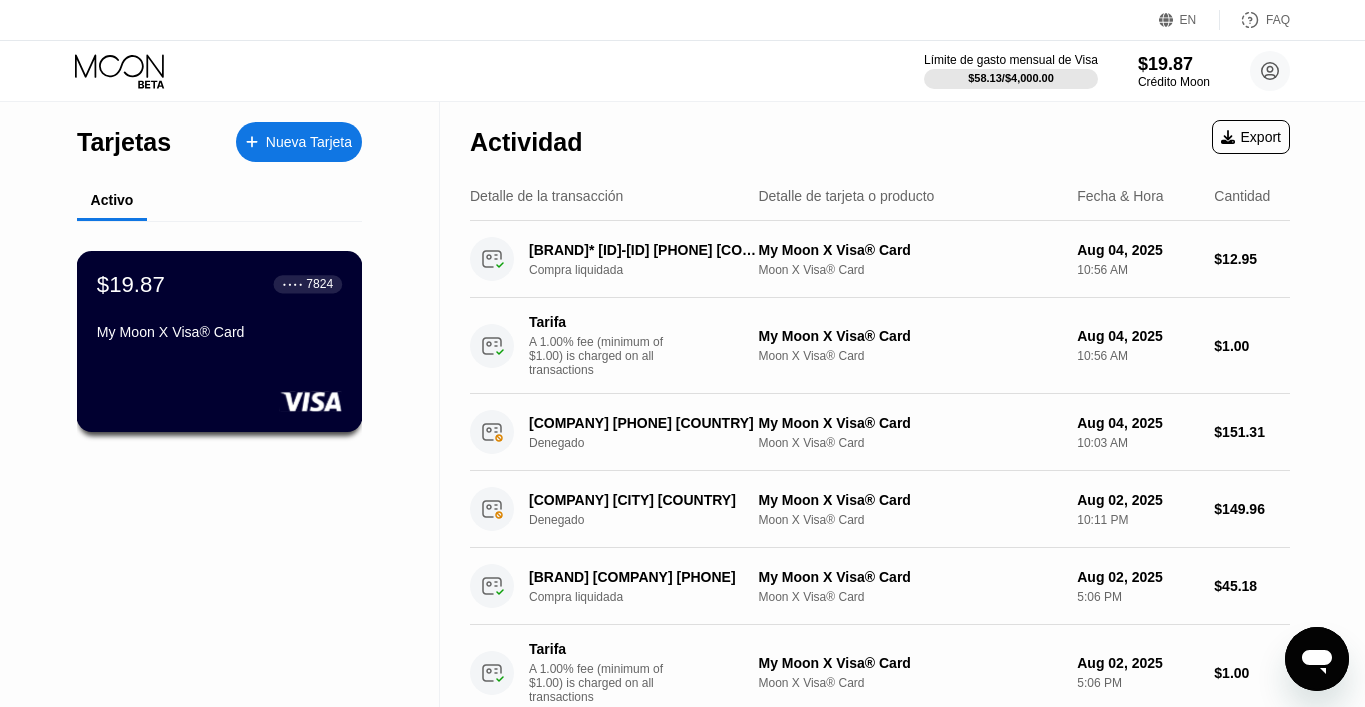 click on "My Moon X Visa® Card" at bounding box center (219, 332) 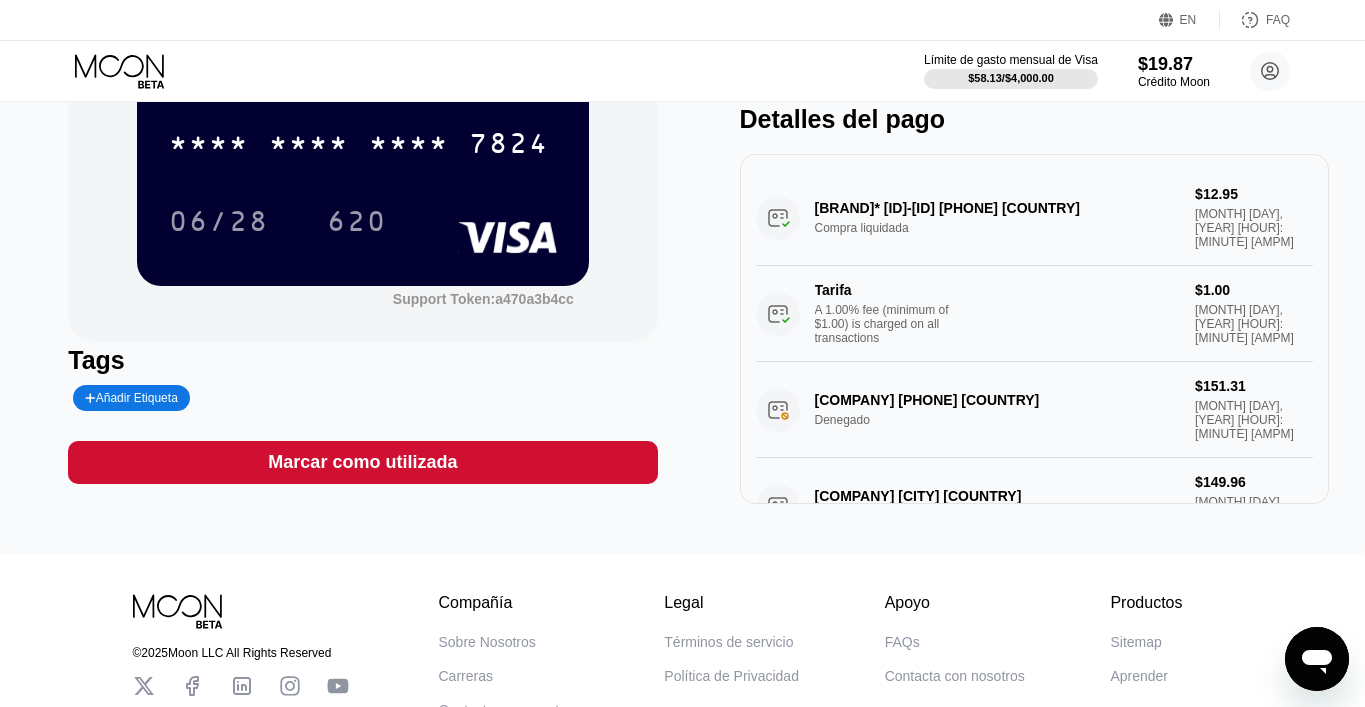 scroll, scrollTop: 188, scrollLeft: 0, axis: vertical 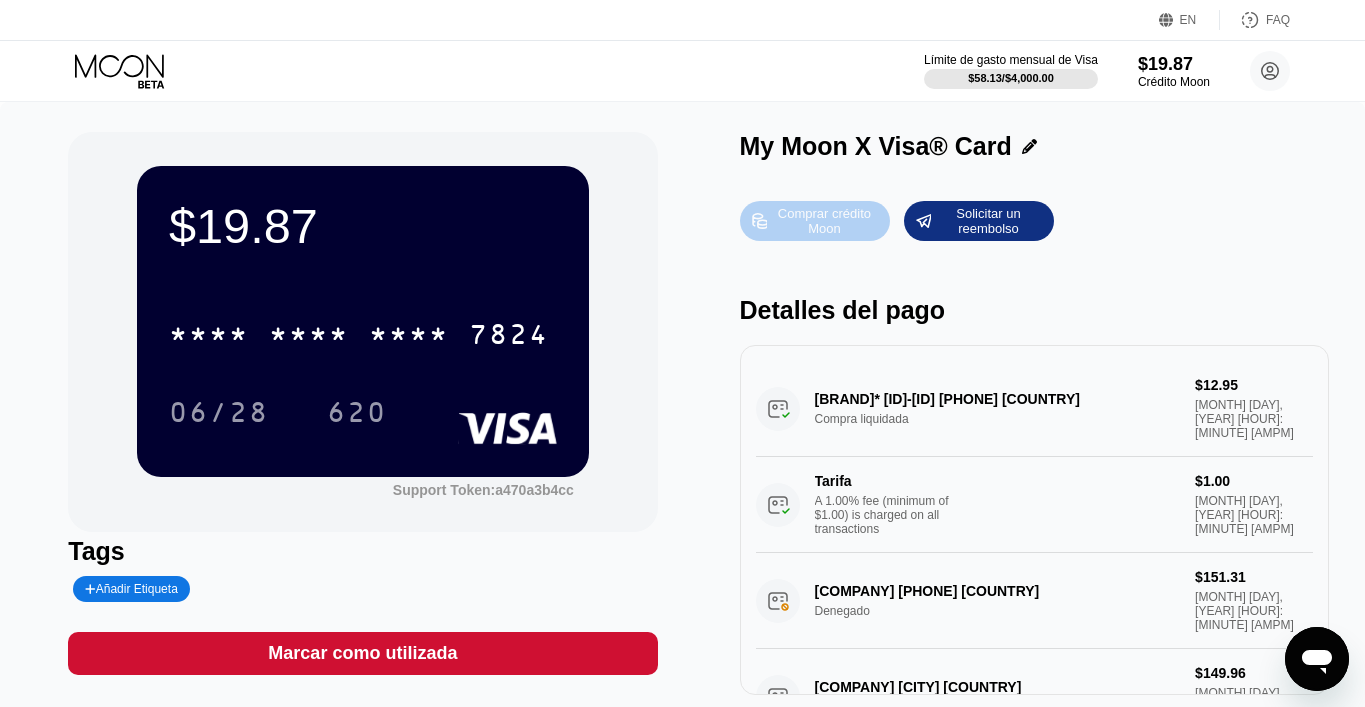 click on "Comprar crédito Moon" at bounding box center (824, 221) 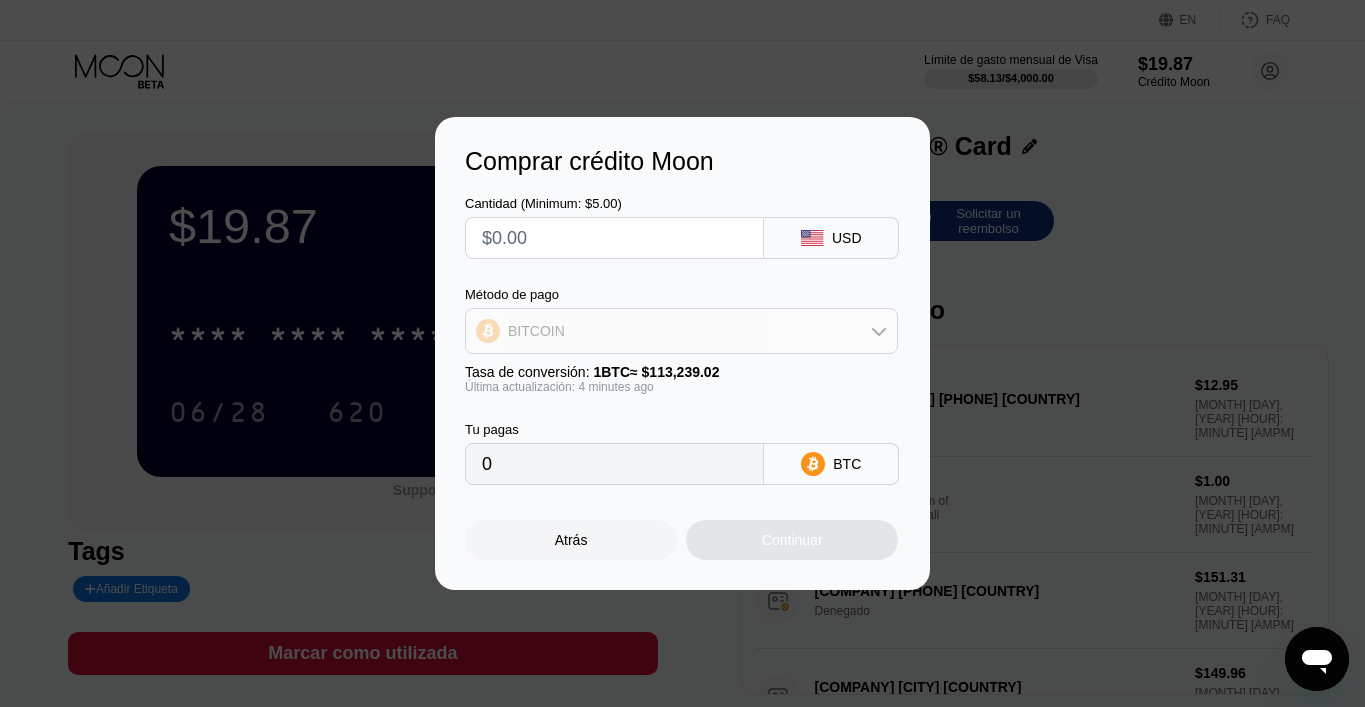 click on "BITCOIN" at bounding box center [681, 331] 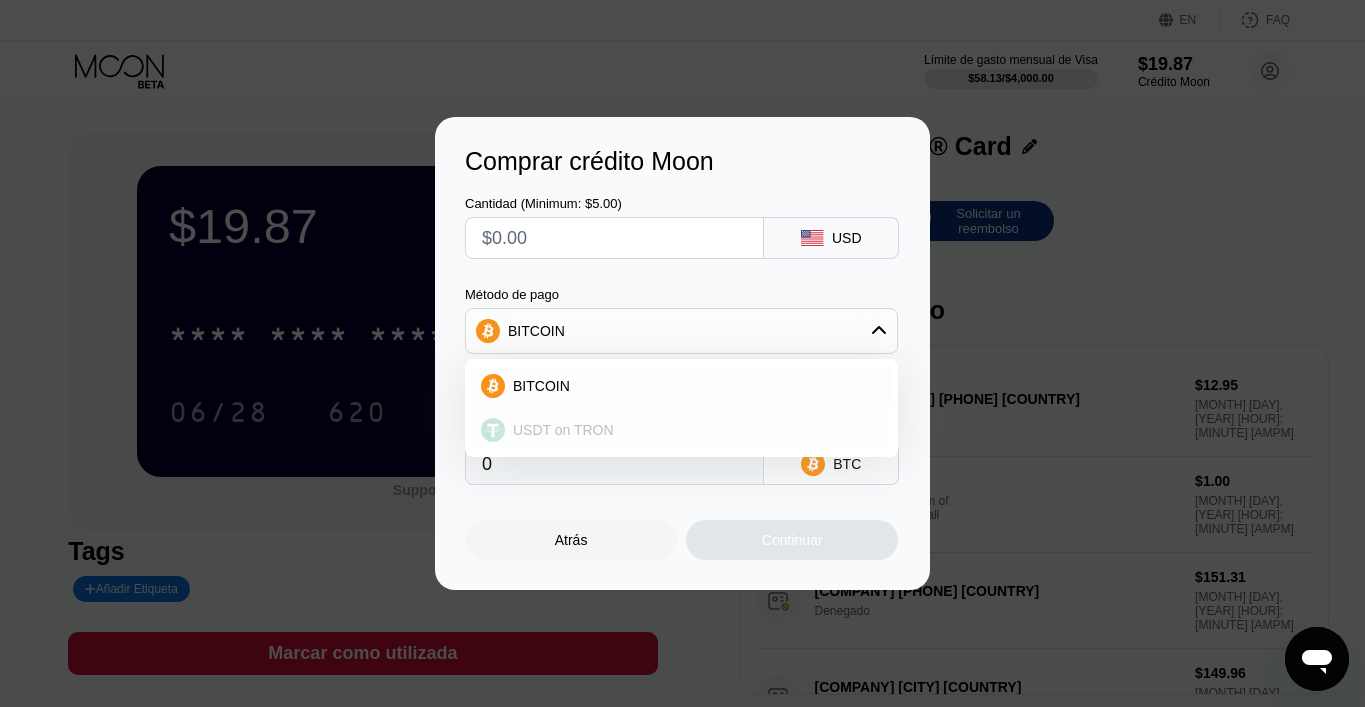 click on "USDT on TRON" at bounding box center [693, 430] 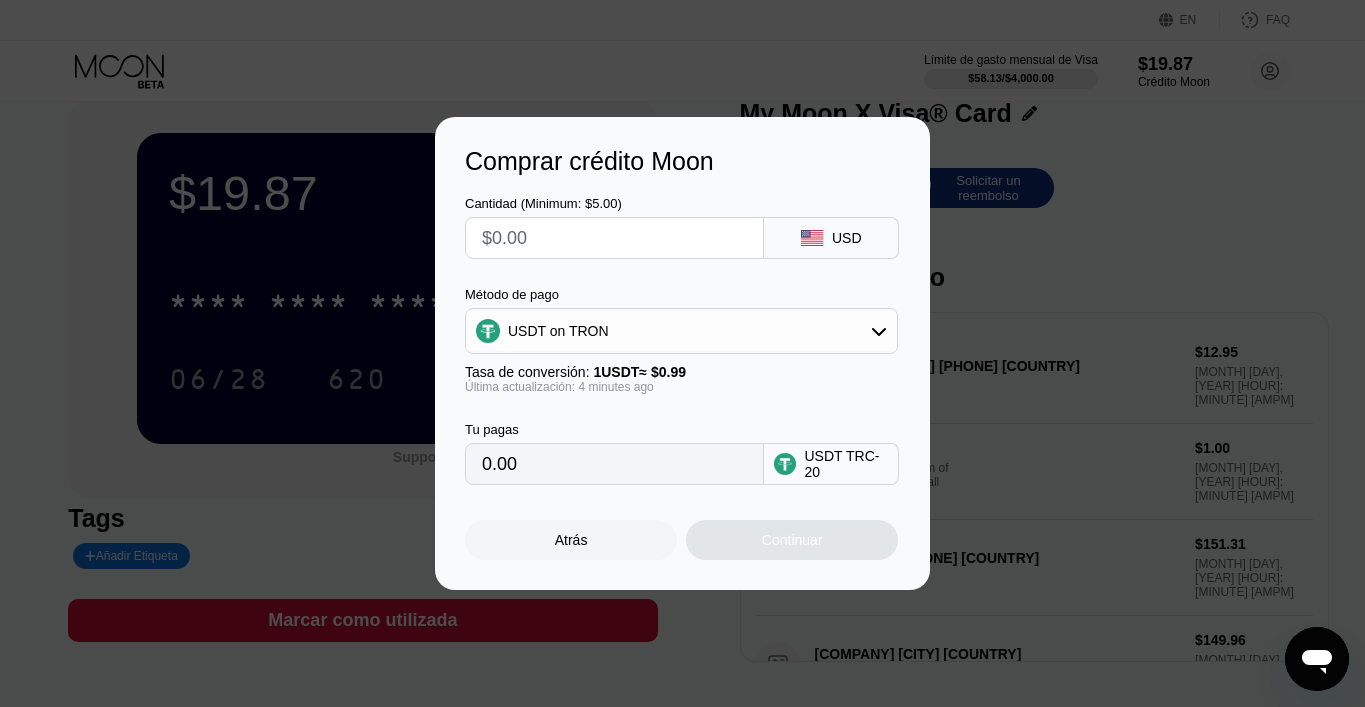 scroll, scrollTop: 35, scrollLeft: 0, axis: vertical 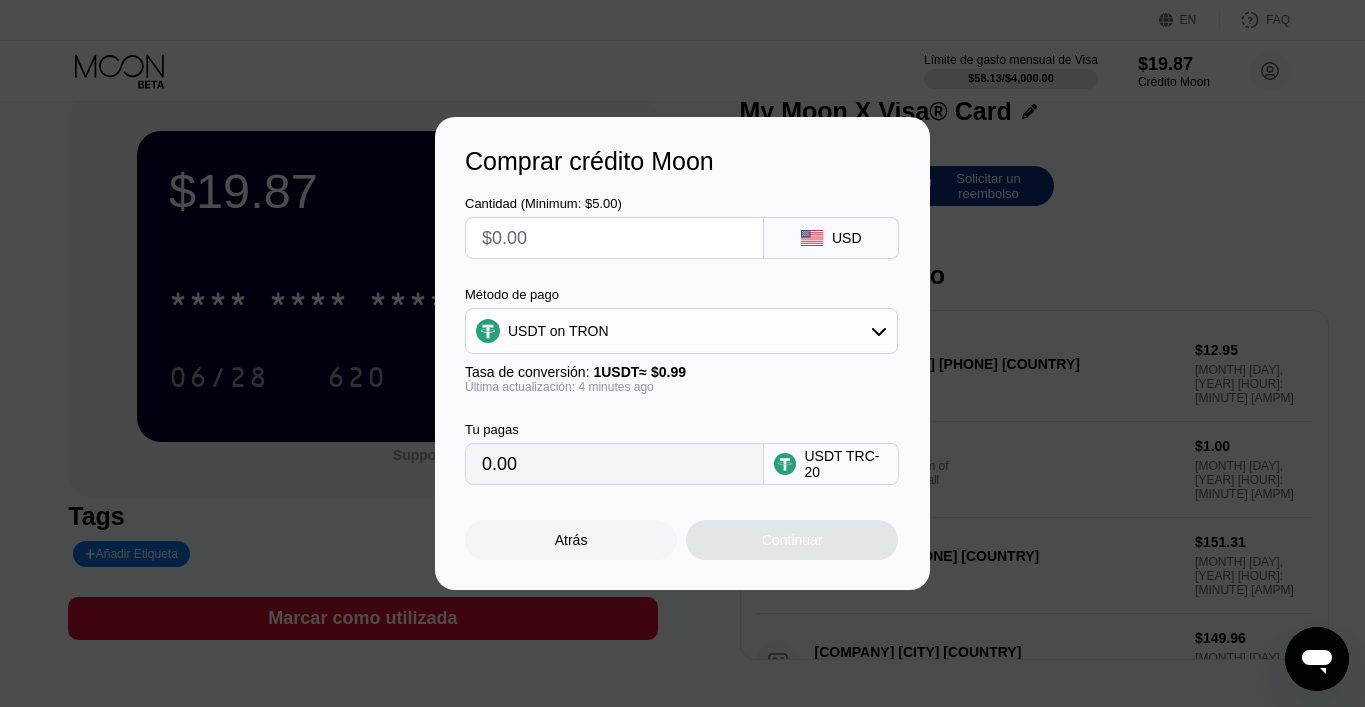 click on "Comprar crédito Moon Cantidad (Minimum: $5.00) USD Método de pago USDT on TRON Tasa de conversión:   1  USDT  ≈   $0.99 Última actualización:   4 minutes ago Tu pagas 0.00 USDT TRC-20 Atrás Continuar" at bounding box center [682, 353] 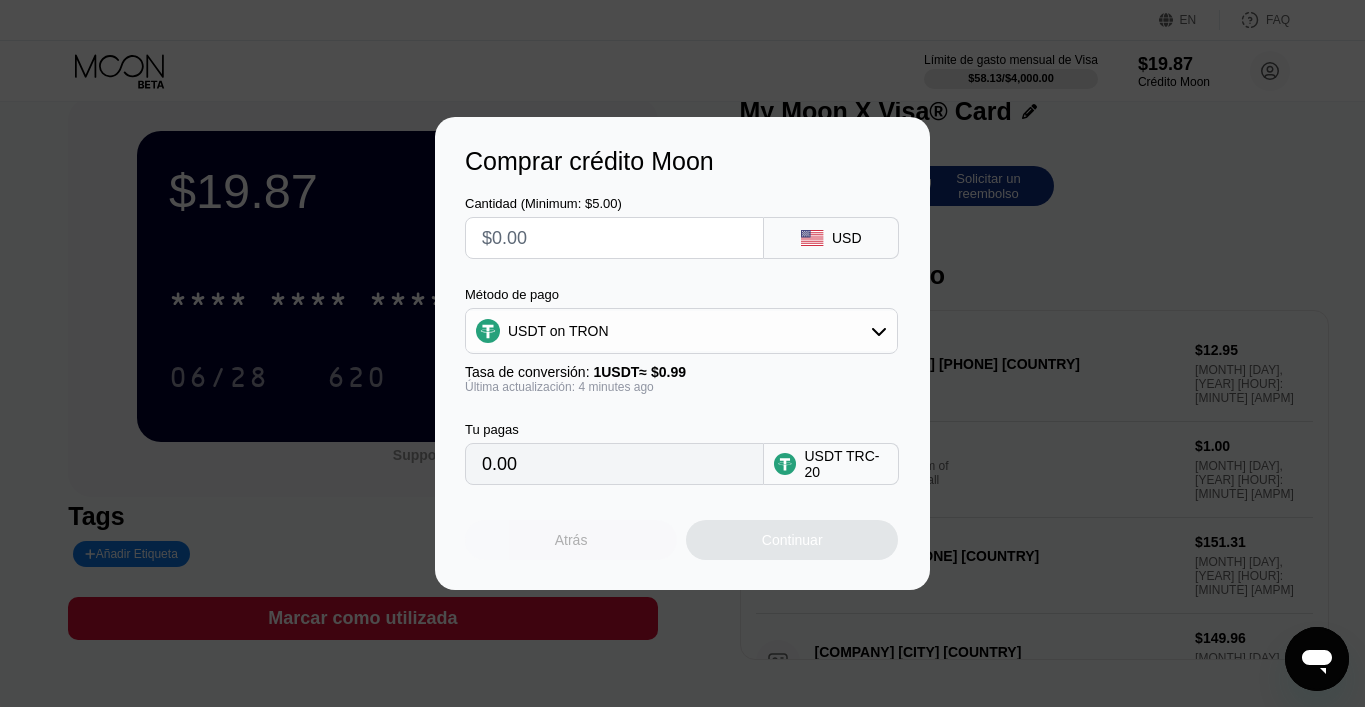 click on "Atrás" at bounding box center (571, 540) 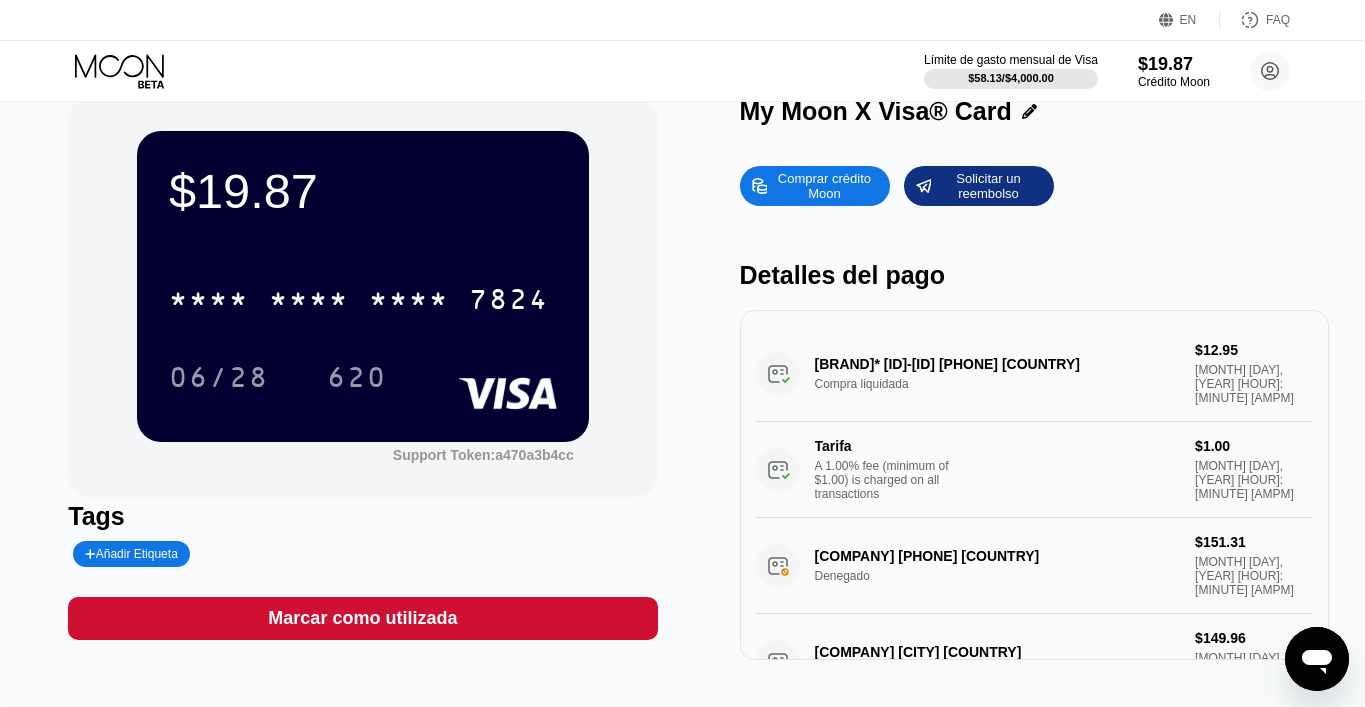 click on "Comprar crédito Moon Solicitar un reembolso Detalles del pago CANVA* I04598-20744112   +17372853388 US Compra liquidada $12.95 Aug 04, 2025 10:56 AM Tarifa A 1.00% fee (minimum of $1.00) is charged on all transactions $1.00 Aug 04, 2025 10:56 AM MCS FORMULAS B.V.        +31653477062 NL Denegado $151.31 Aug 04, 2025 10:03 AM IDEALISTA.COM            MADRID       ES Denegado $149.96 Aug 02, 2025 10:11 PM BROTHER INT EUROPE LTD   +443337774444NL Compra liquidada $45.18 Aug 02, 2025 5:06 PM Tarifa A 1.00% fee (minimum of $1.00) is charged on all transactions $1.00 Aug 02, 2025 5:06 PM" at bounding box center [1034, 408] 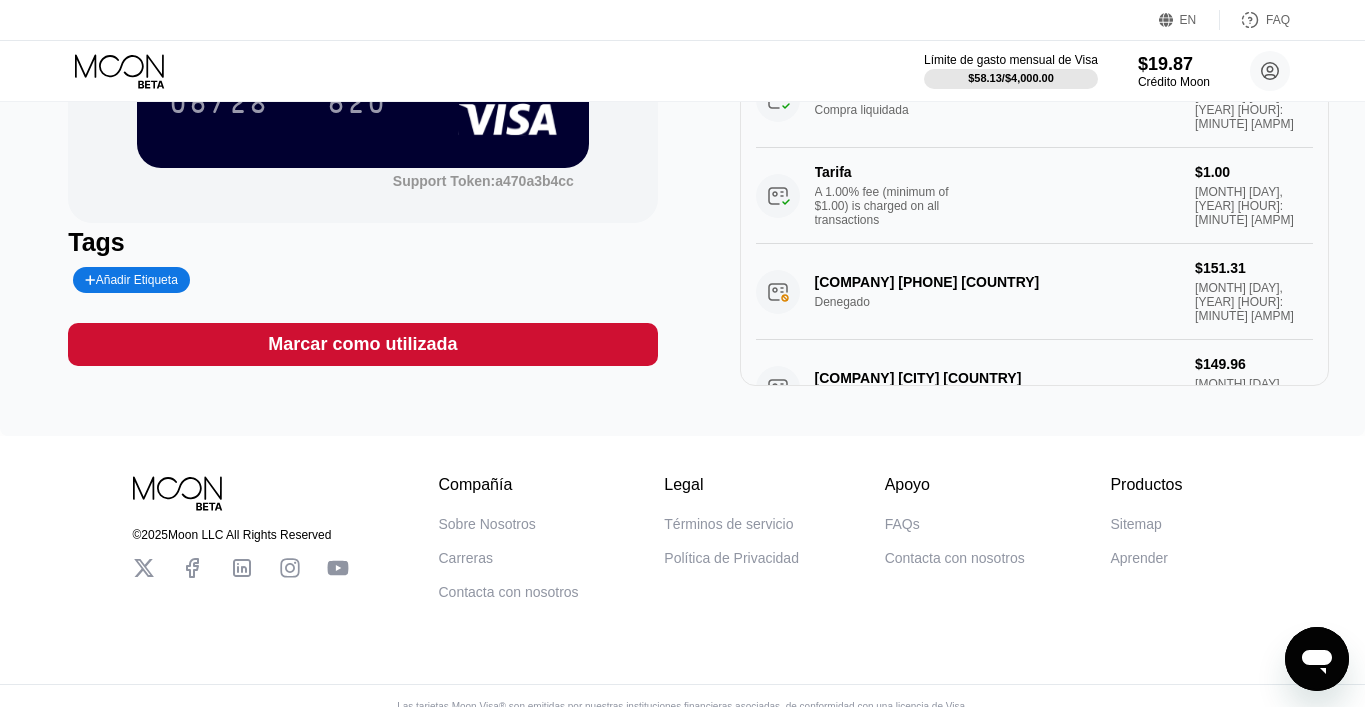 scroll, scrollTop: 334, scrollLeft: 0, axis: vertical 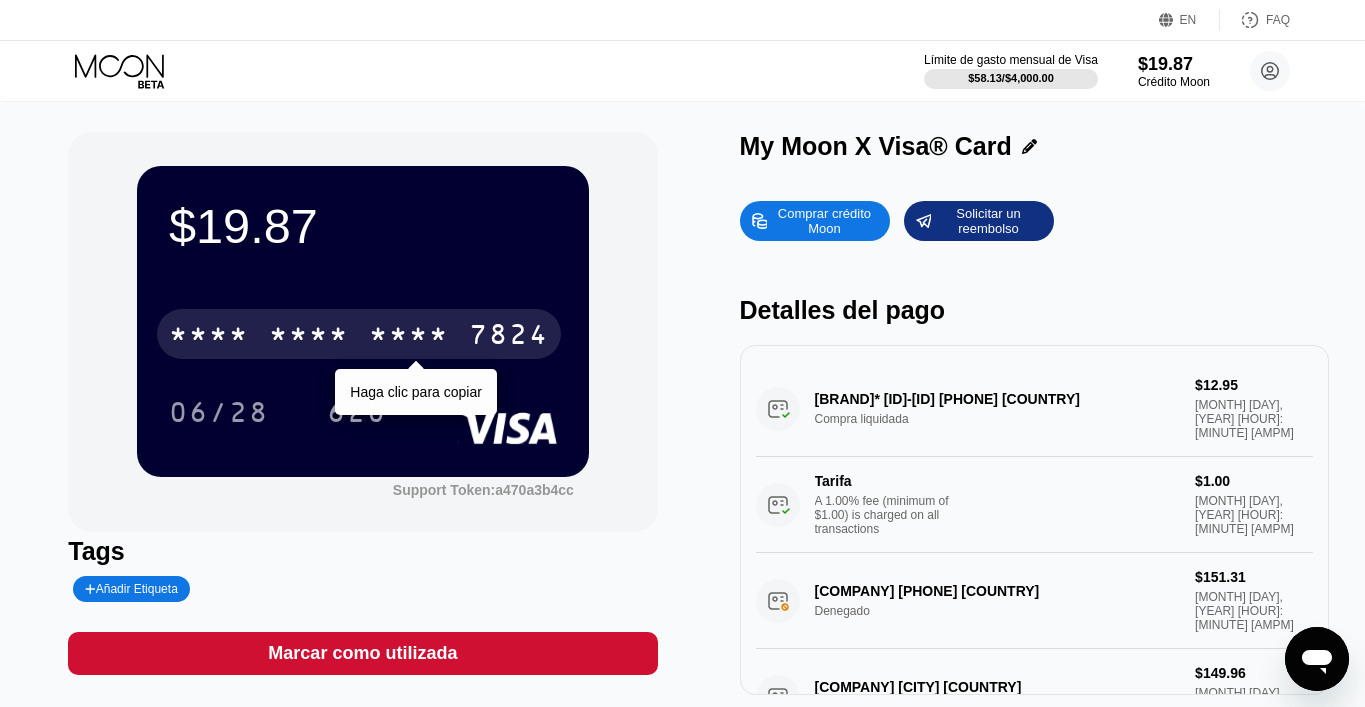 click on "7824" at bounding box center [509, 337] 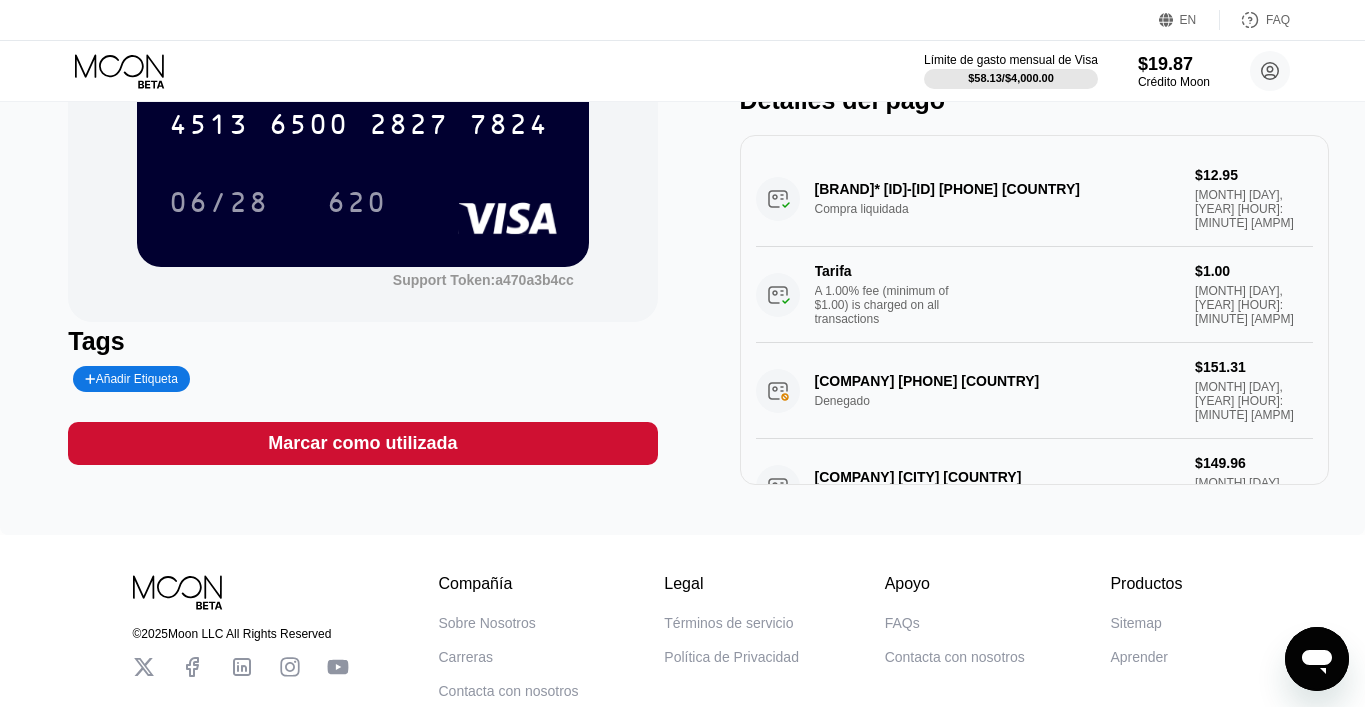 scroll, scrollTop: 173, scrollLeft: 0, axis: vertical 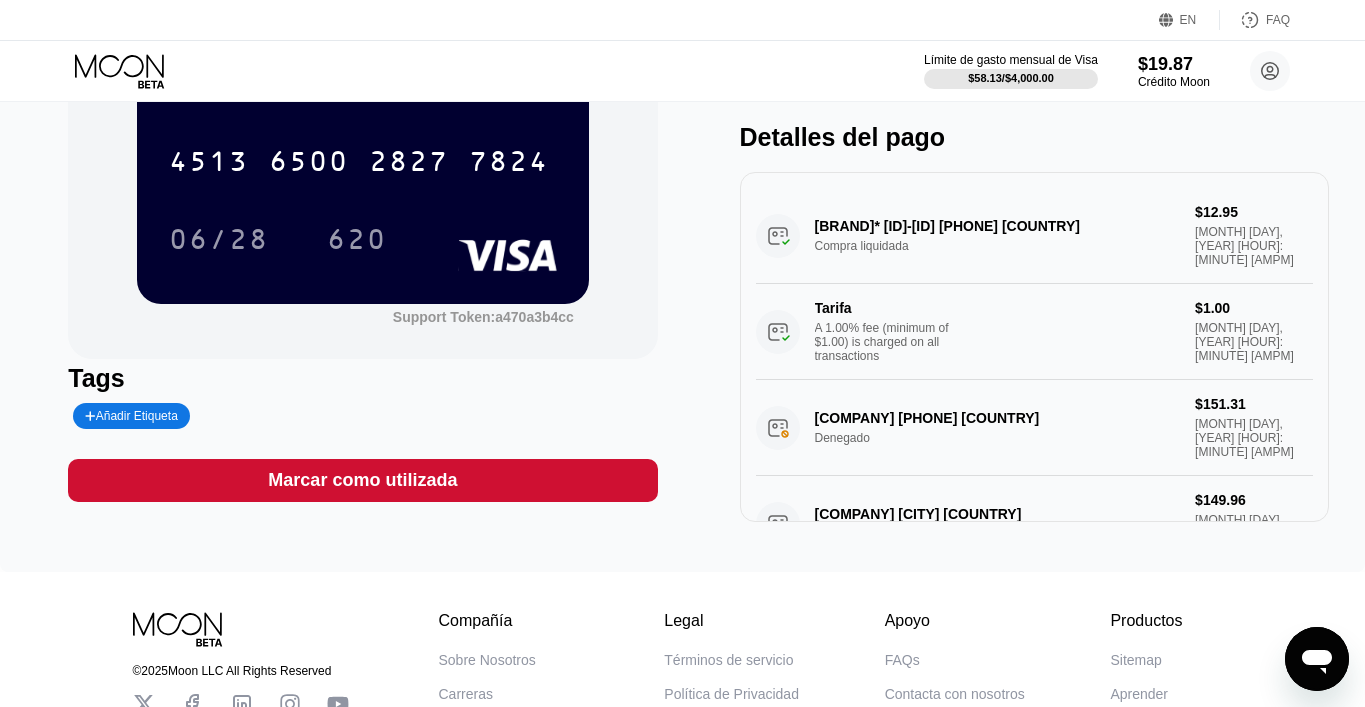 click at bounding box center [136, 71] 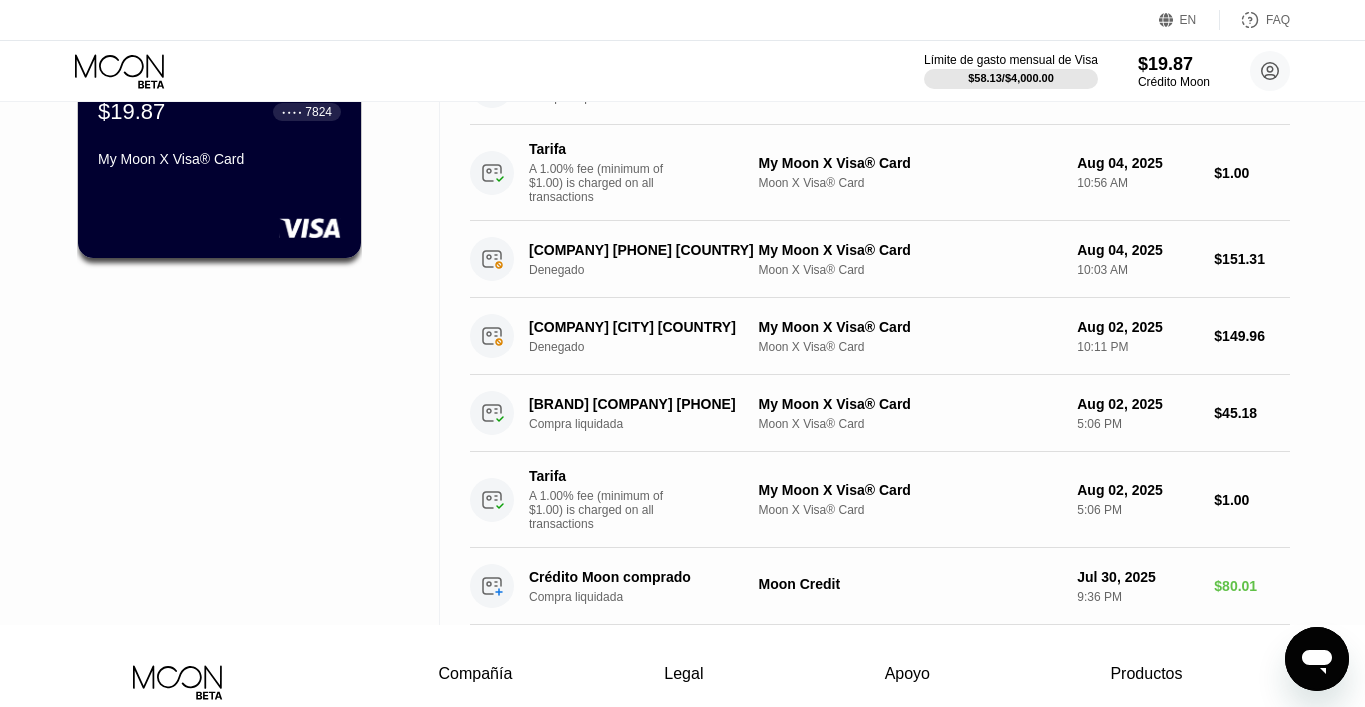scroll, scrollTop: 0, scrollLeft: 0, axis: both 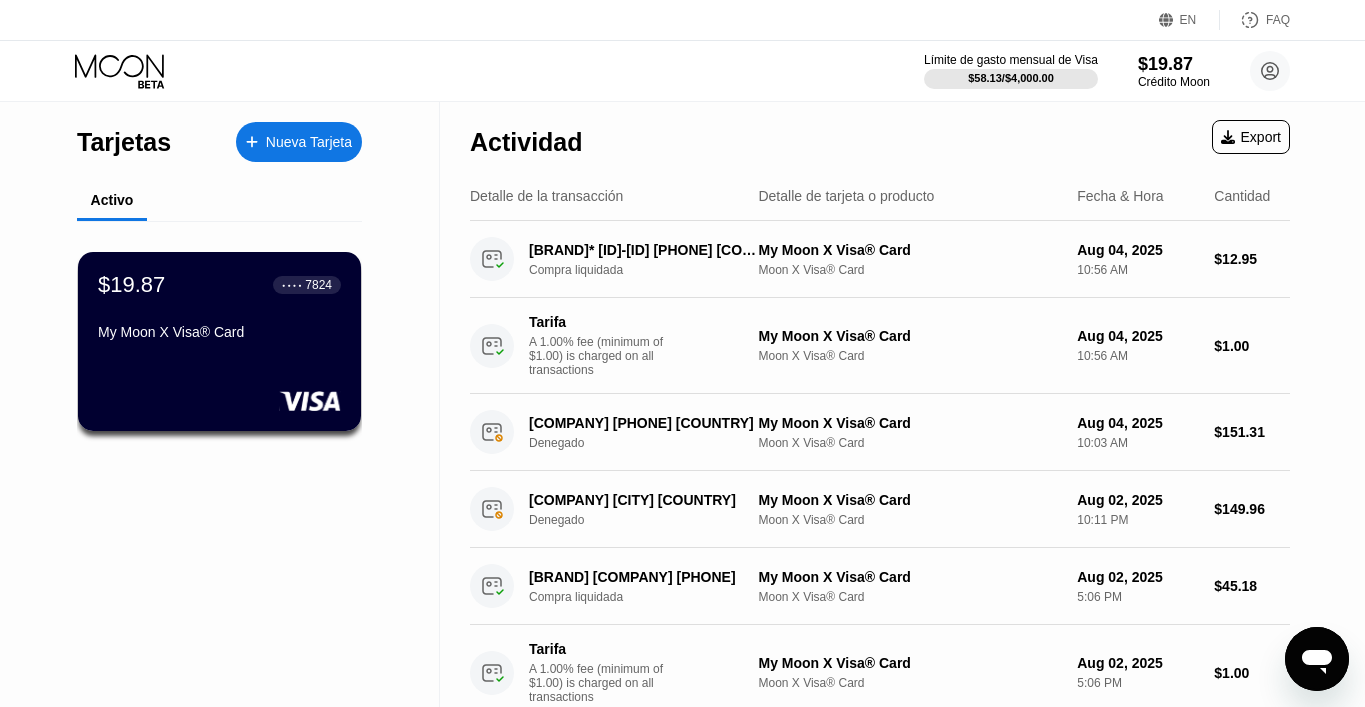 click on "Nueva Tarjeta" at bounding box center [309, 142] 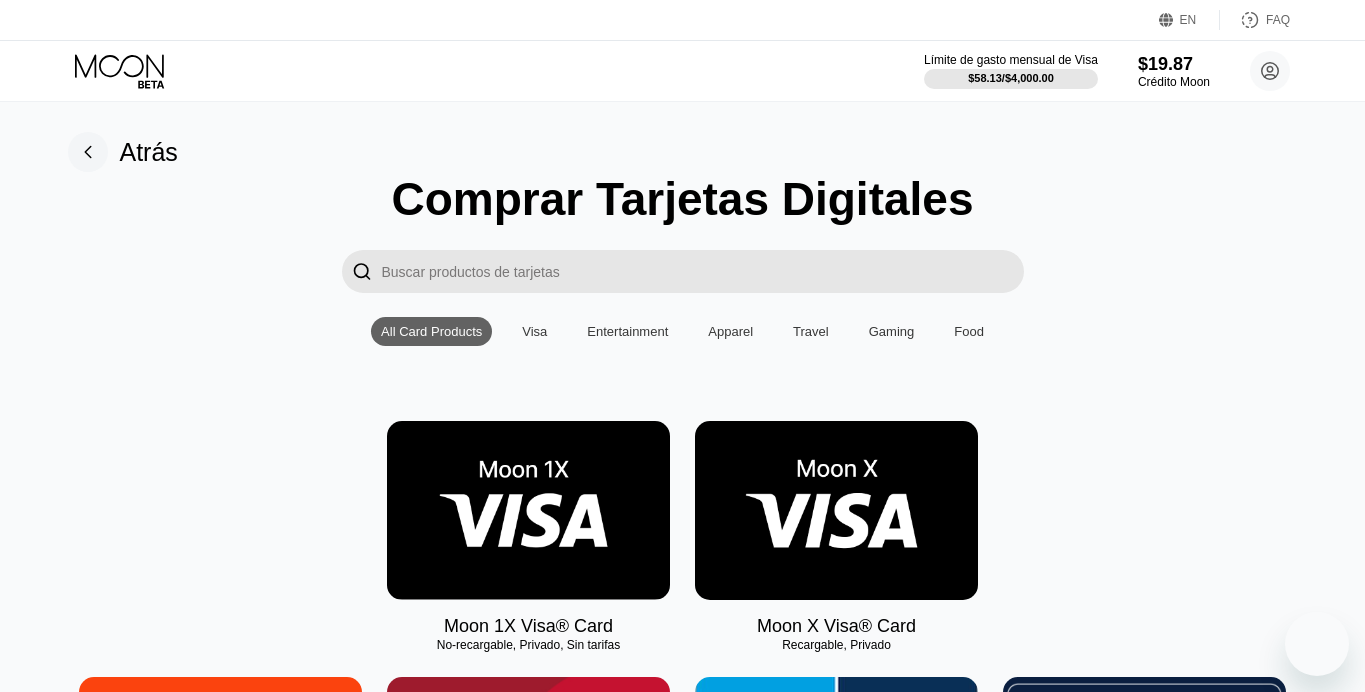 click at bounding box center (836, 510) 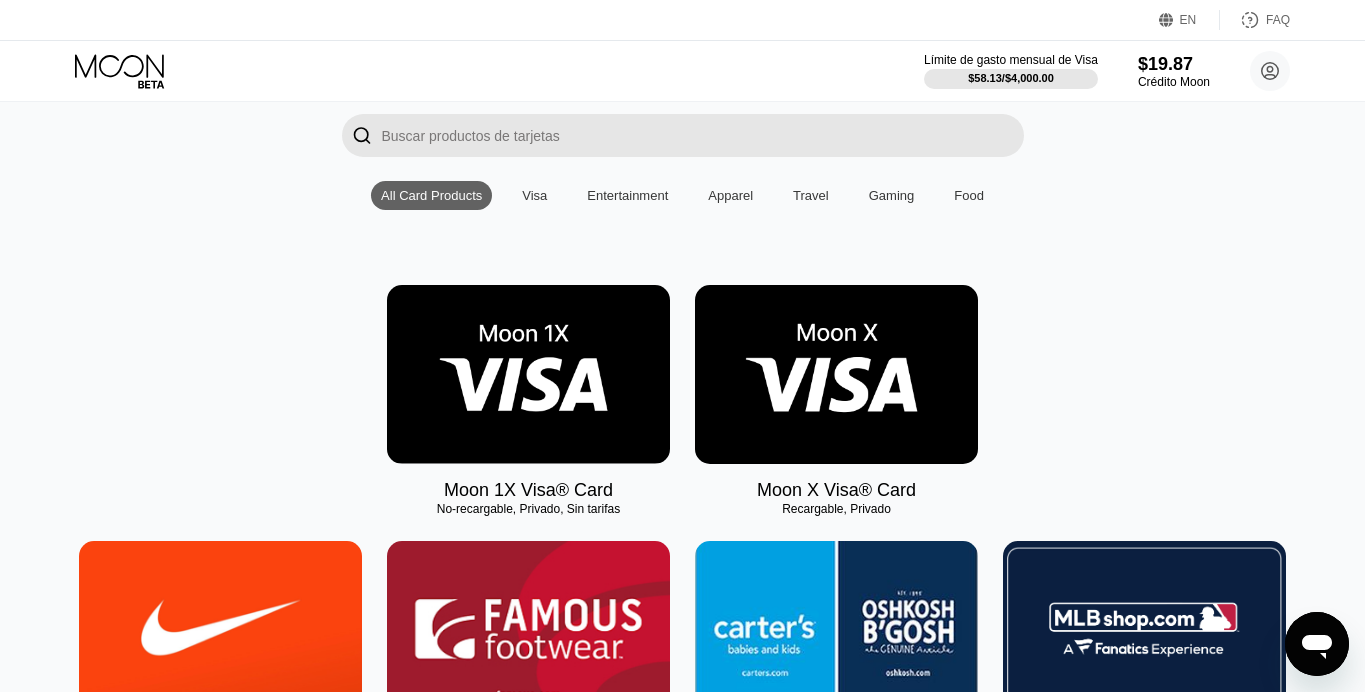 scroll, scrollTop: 0, scrollLeft: 0, axis: both 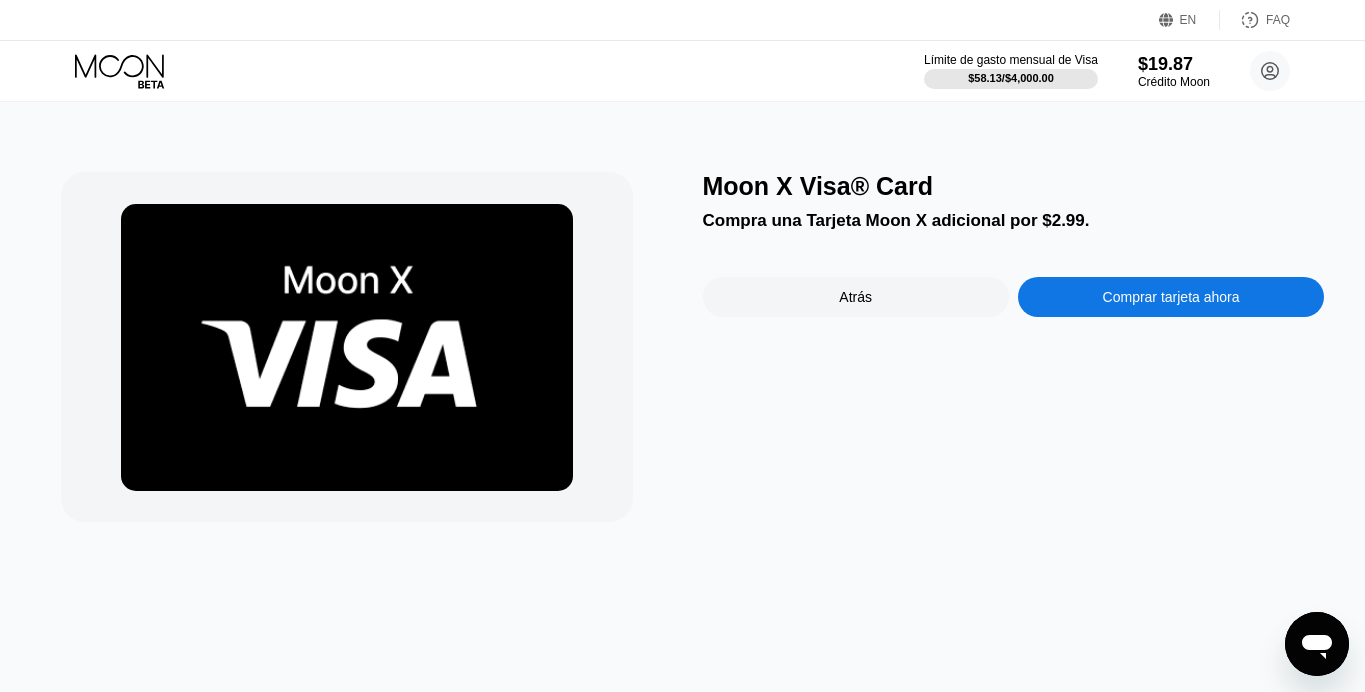 click at bounding box center (347, 347) 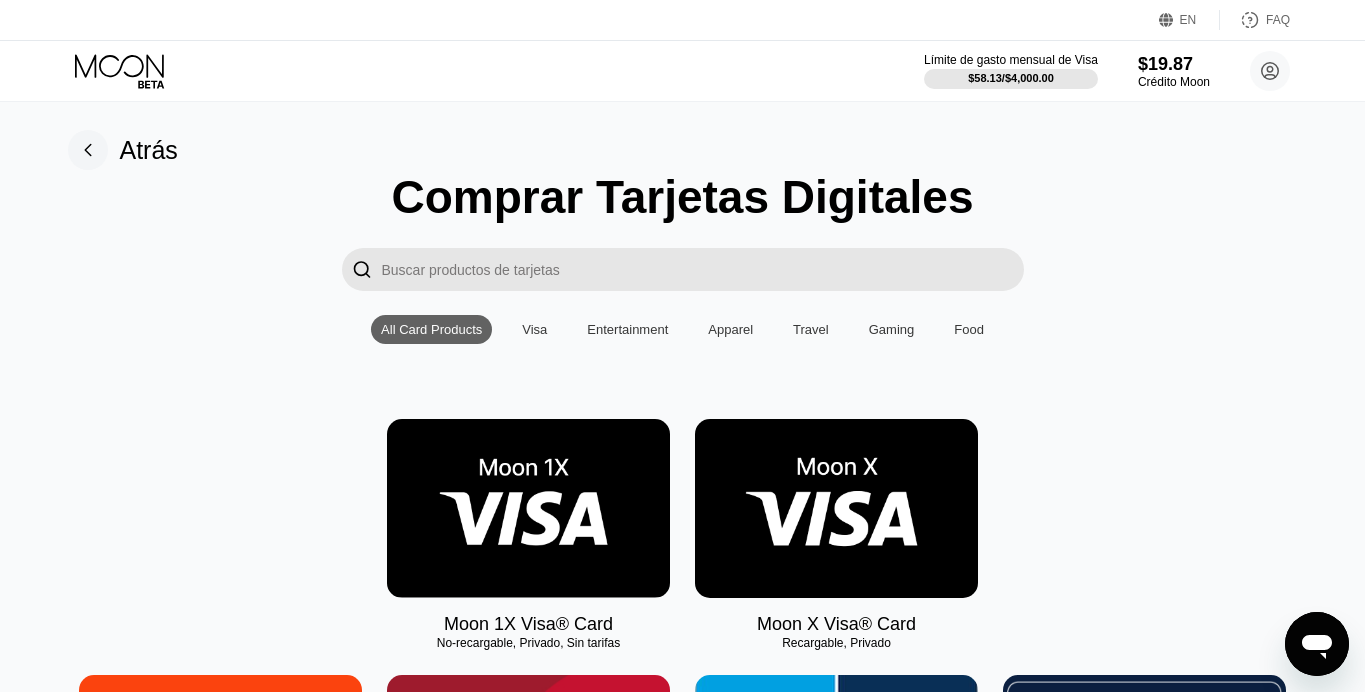 scroll, scrollTop: 0, scrollLeft: 0, axis: both 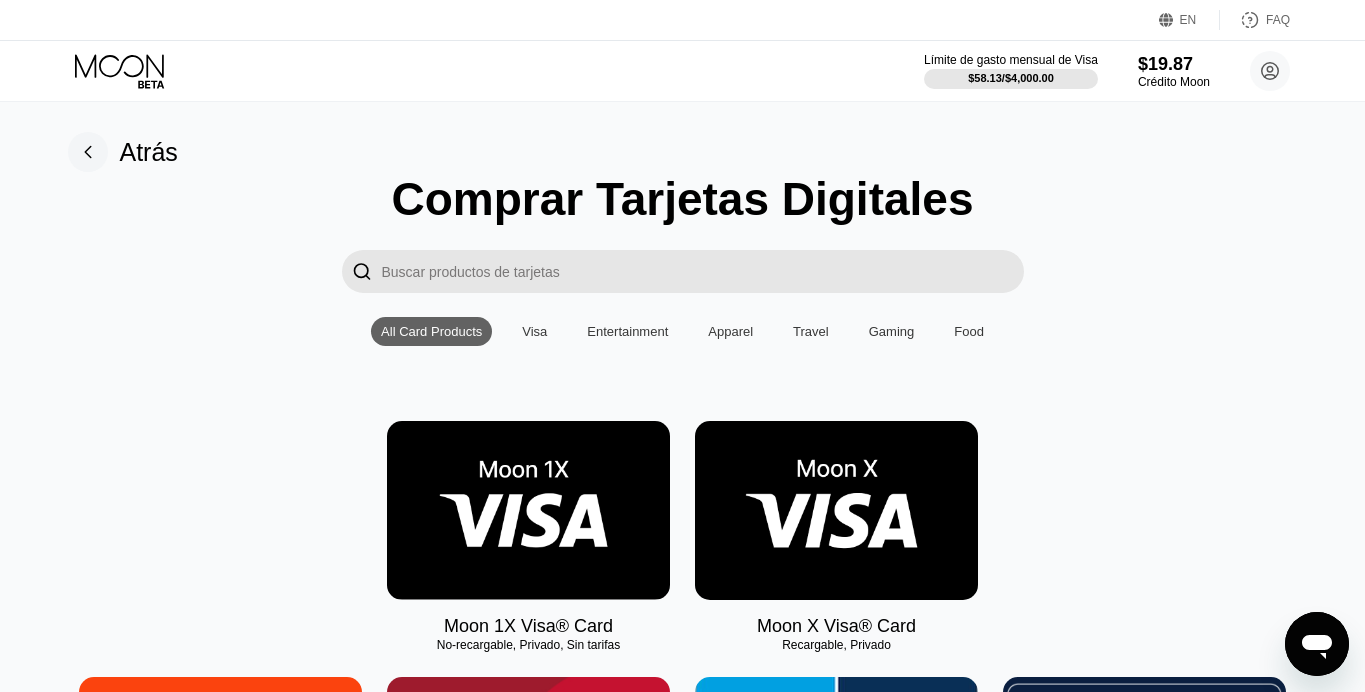 click at bounding box center (836, 510) 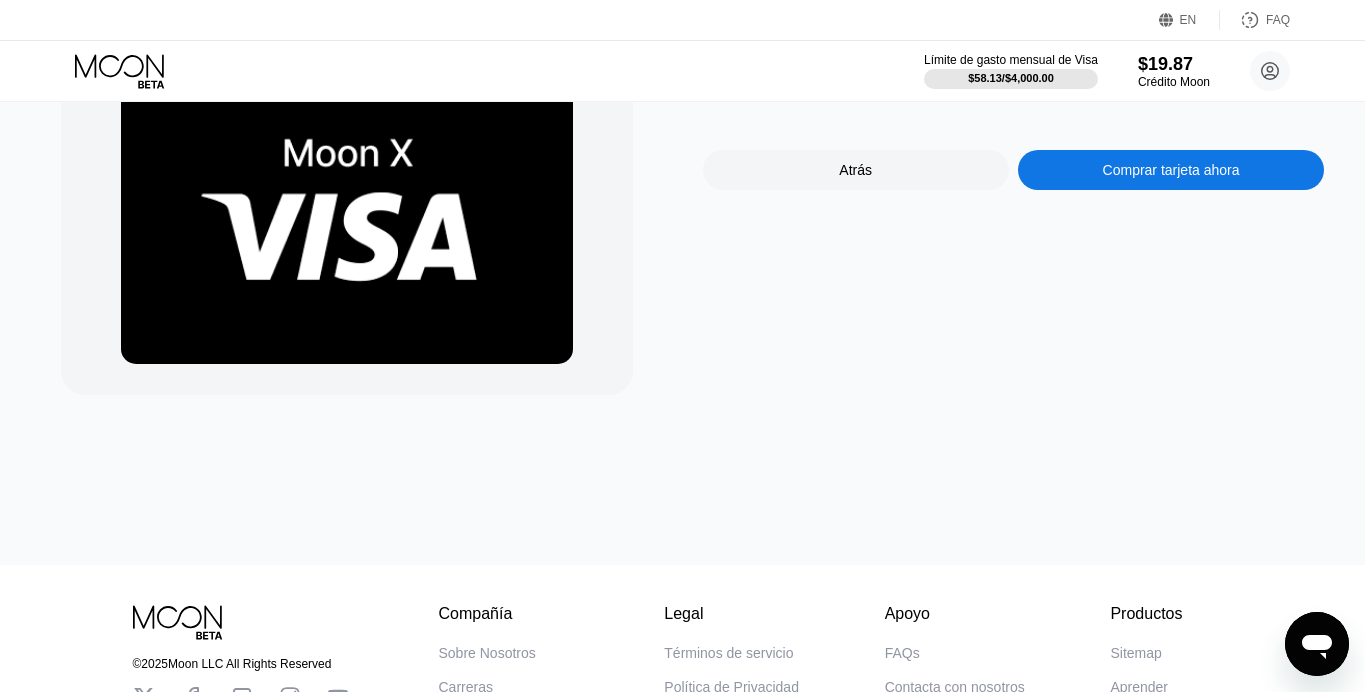 scroll, scrollTop: 0, scrollLeft: 0, axis: both 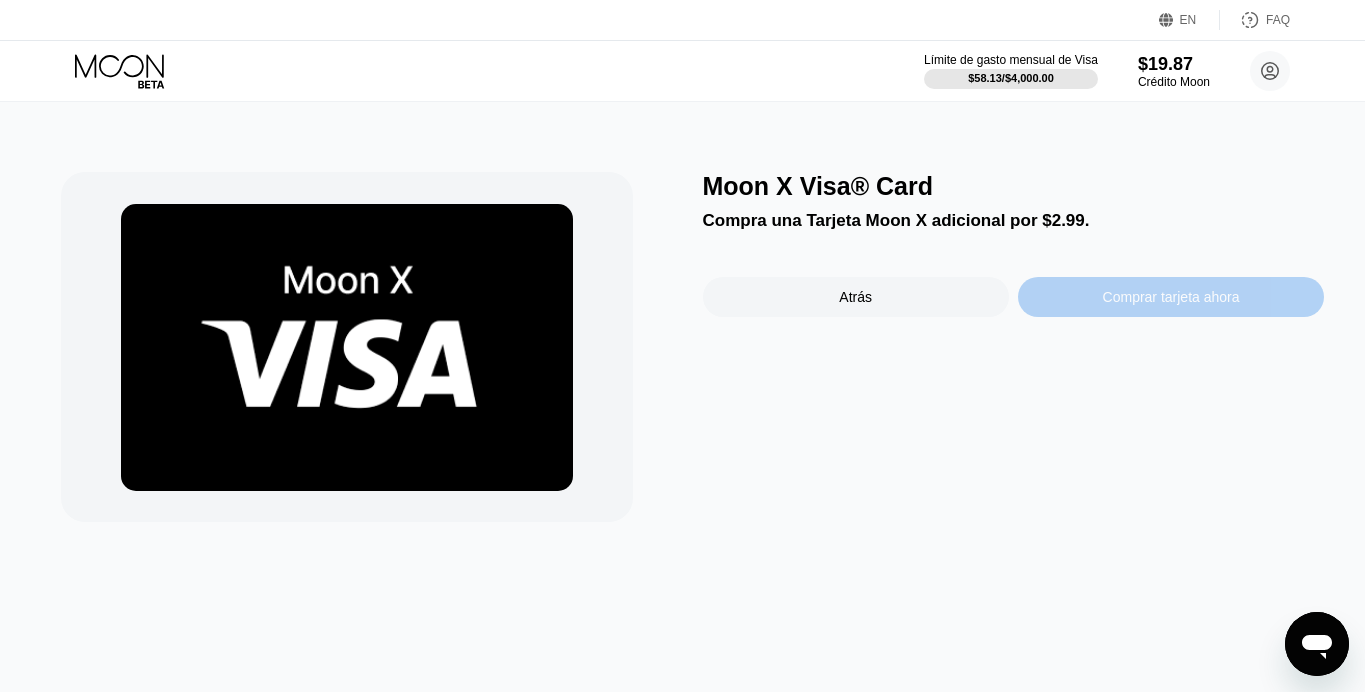 click on "Comprar tarjeta ahora" at bounding box center (1171, 297) 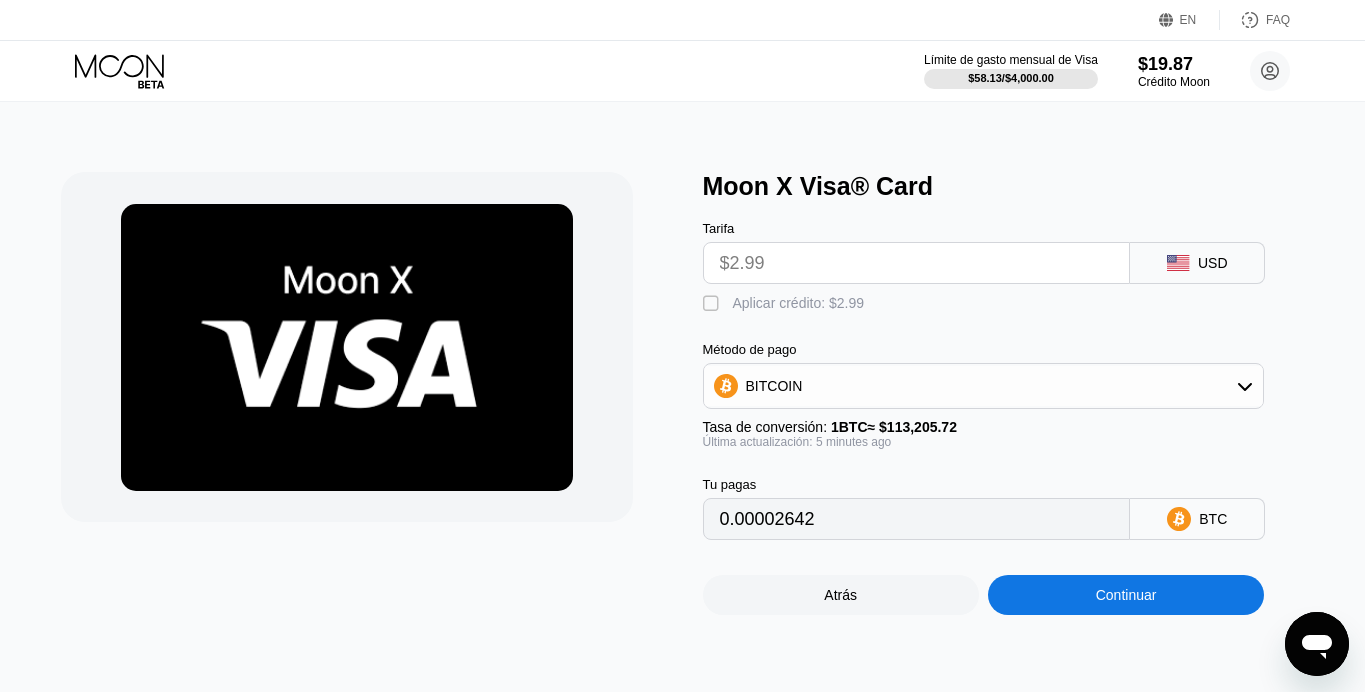 type on "0.00002644" 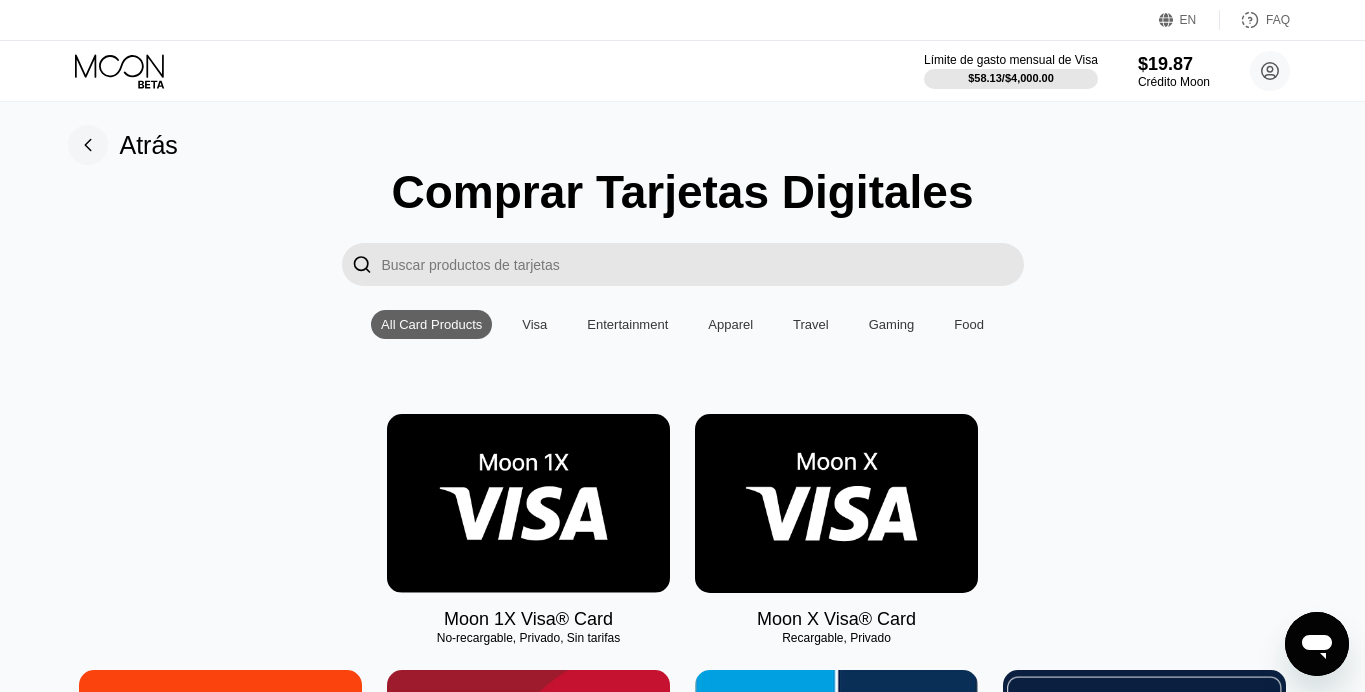 scroll, scrollTop: 0, scrollLeft: 0, axis: both 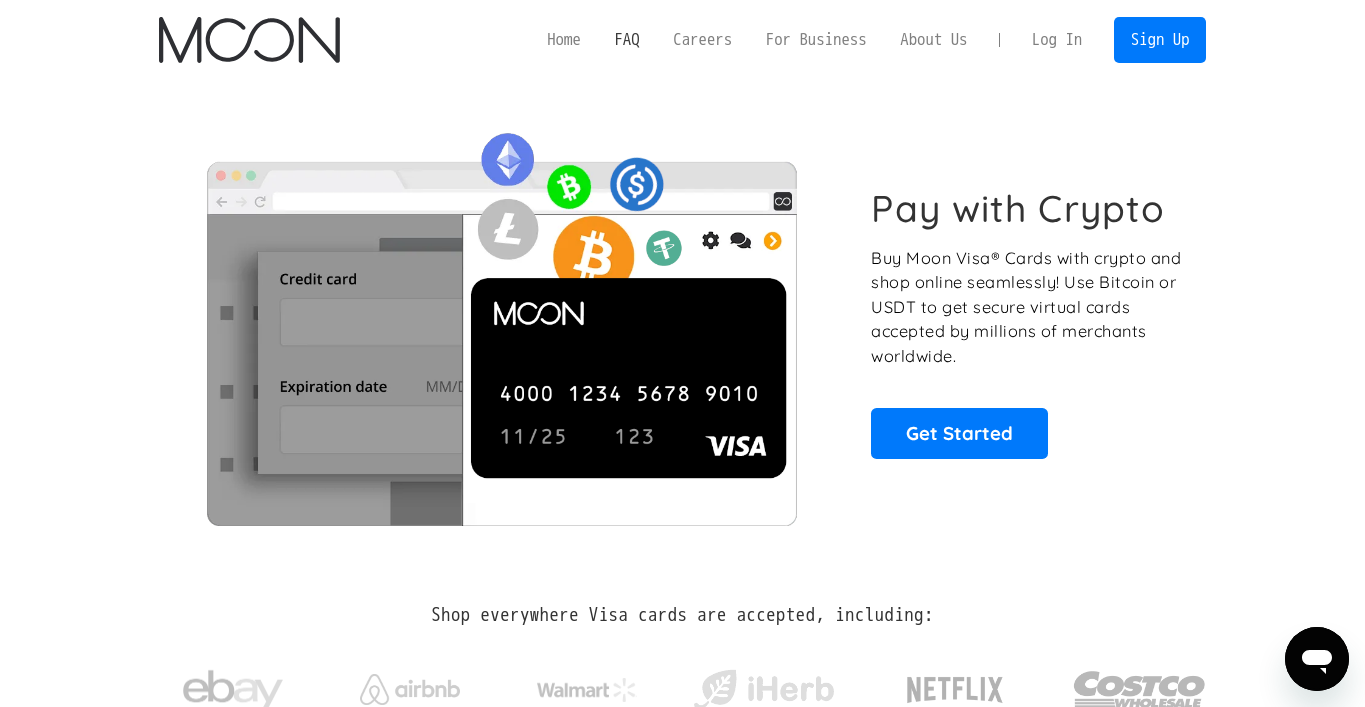 click on "FAQ" at bounding box center [627, 39] 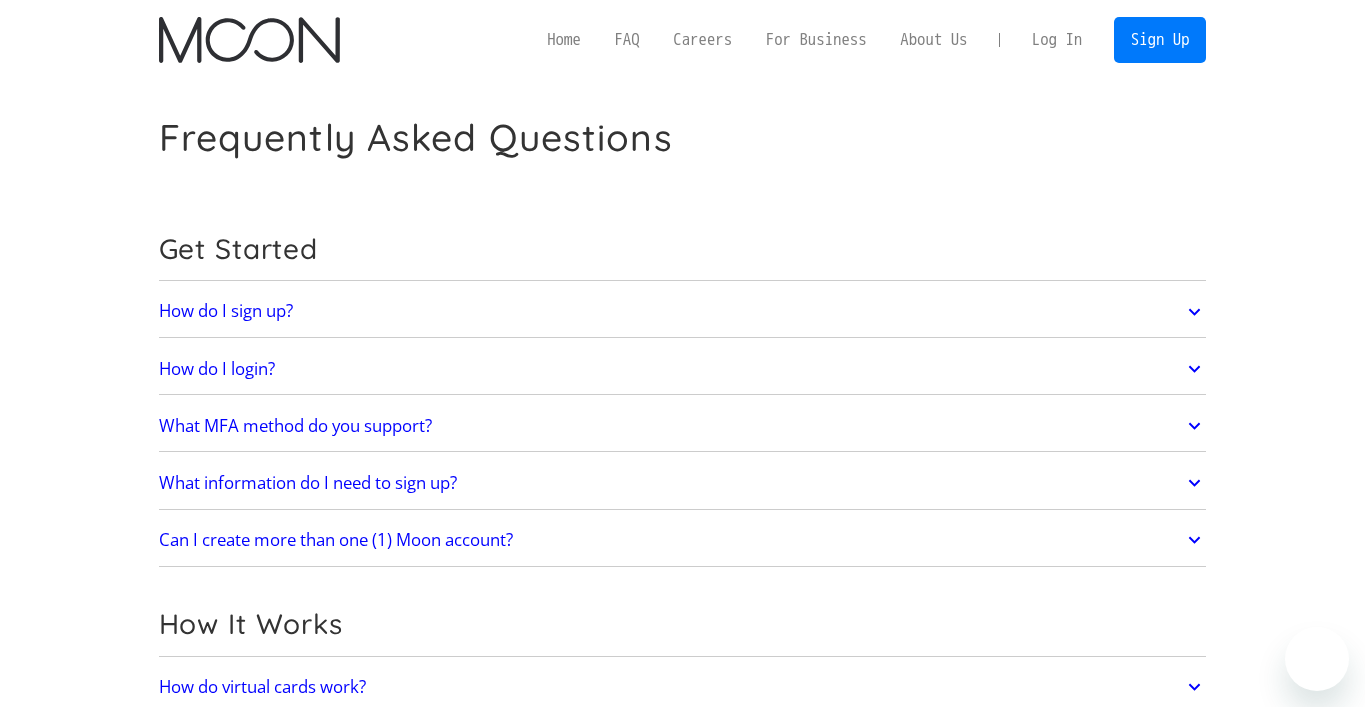 scroll, scrollTop: 0, scrollLeft: 0, axis: both 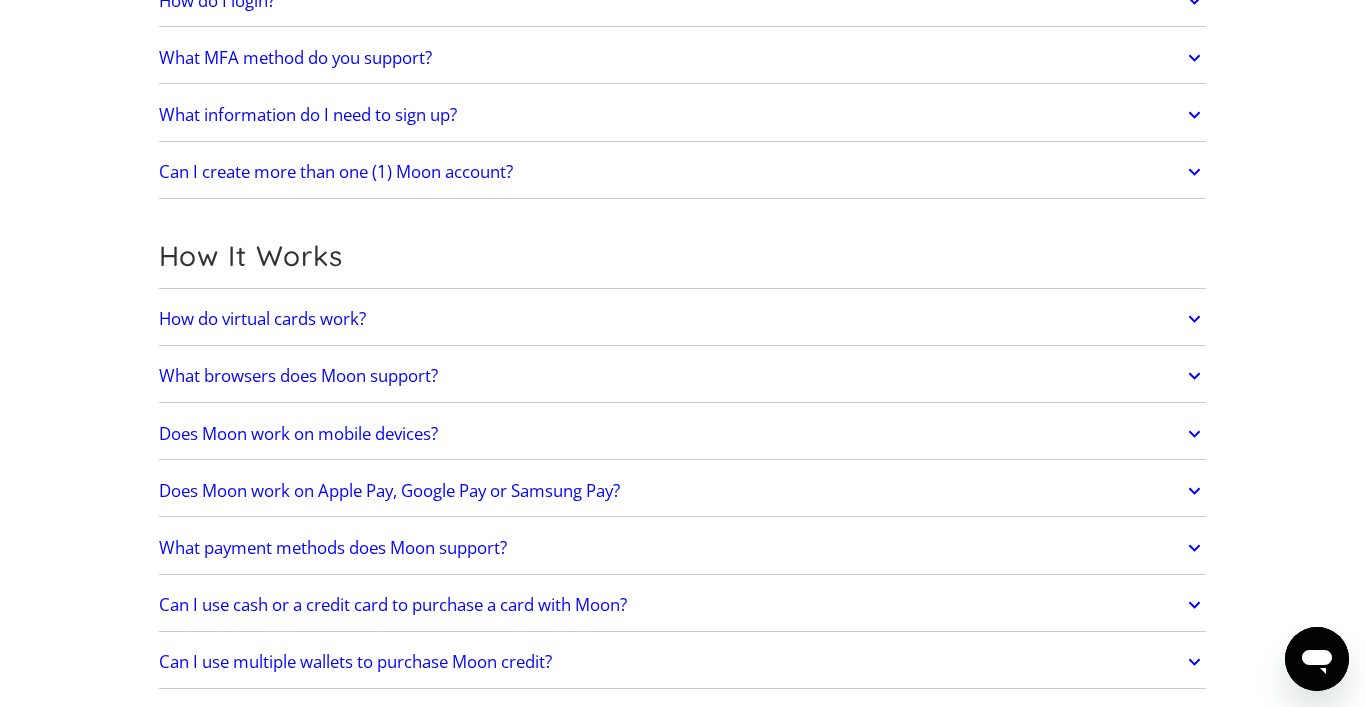 click on "Does Moon work on Apple Pay, Google Pay or Samsung Pay?" at bounding box center (683, 491) 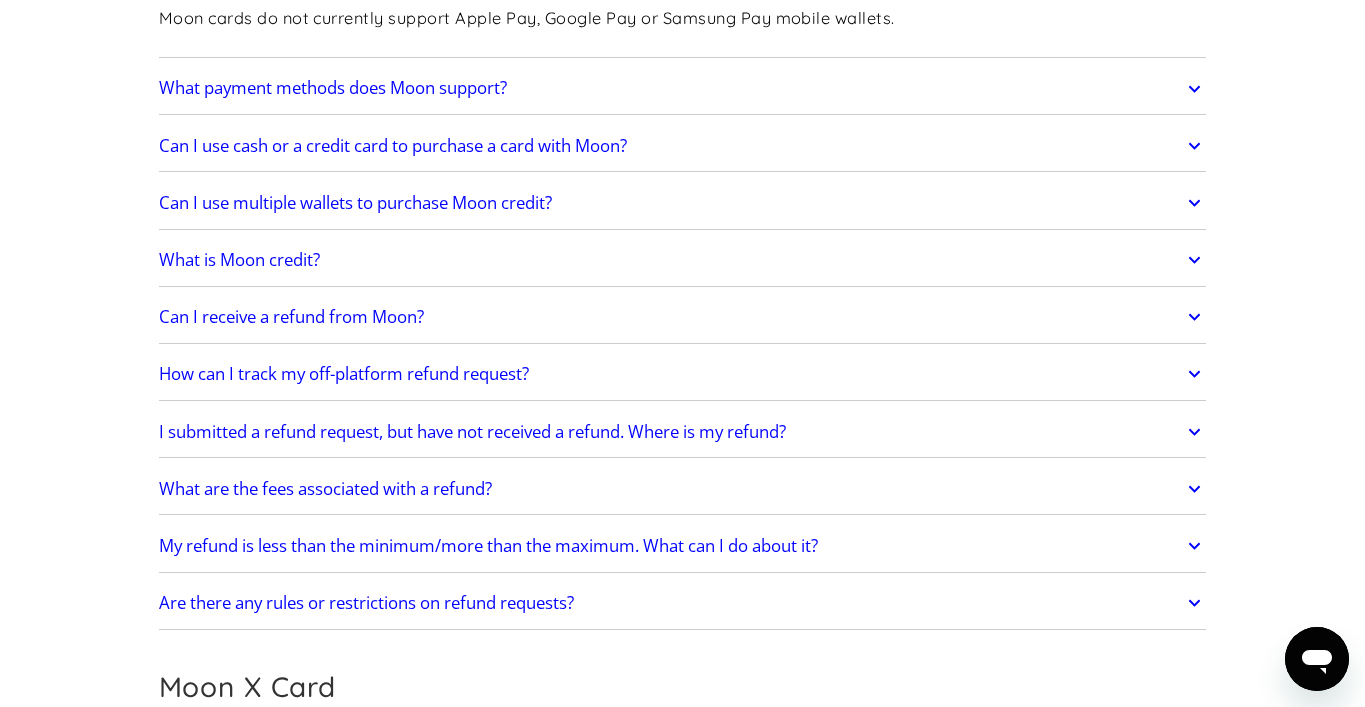 scroll, scrollTop: 913, scrollLeft: 0, axis: vertical 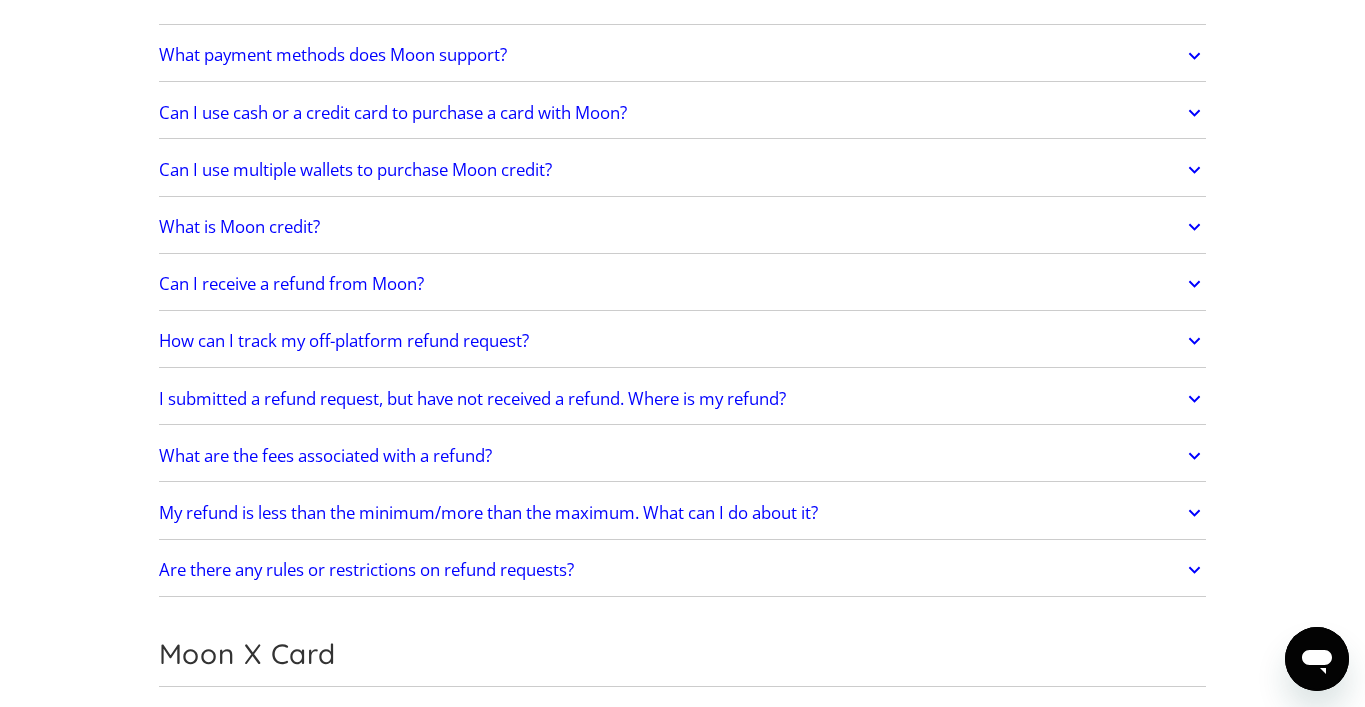 click on "What are the fees associated with a refund?" at bounding box center [683, 456] 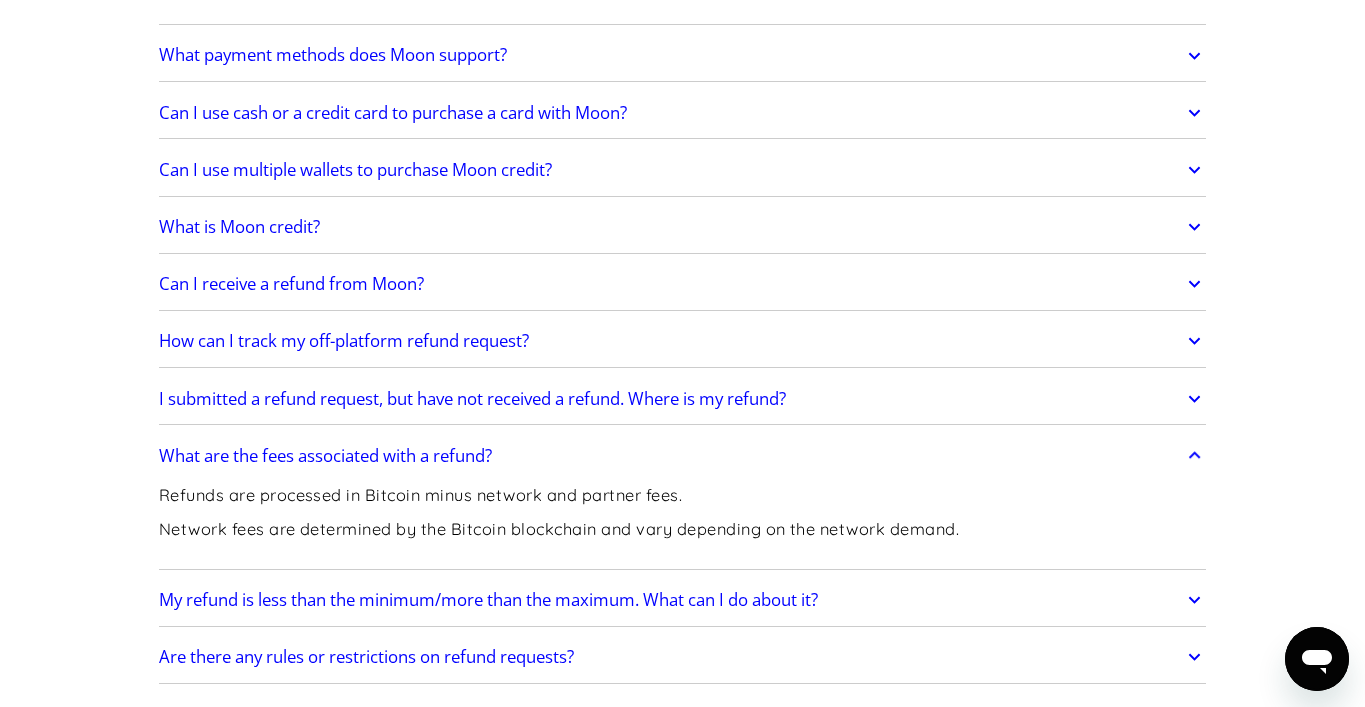 click on "What are the fees associated with a refund?" at bounding box center [683, 456] 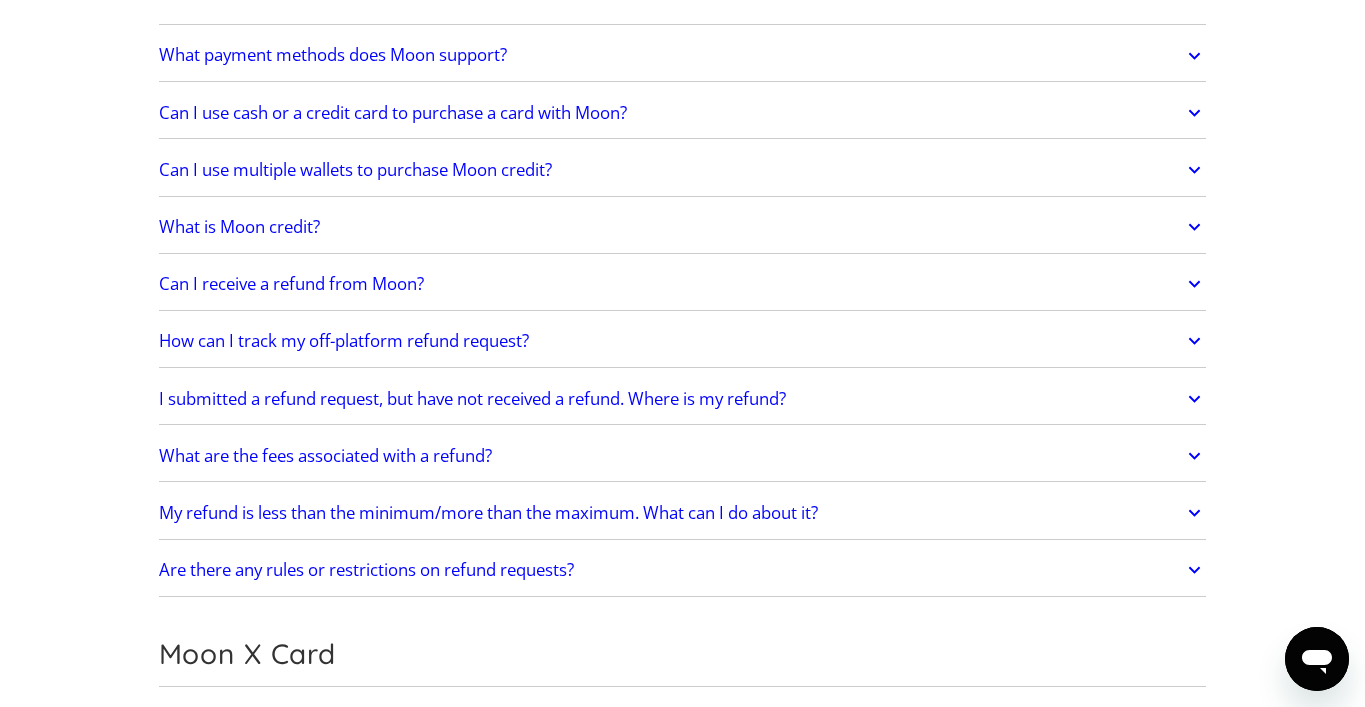 click on "Can I receive a refund from Moon?" at bounding box center [683, 284] 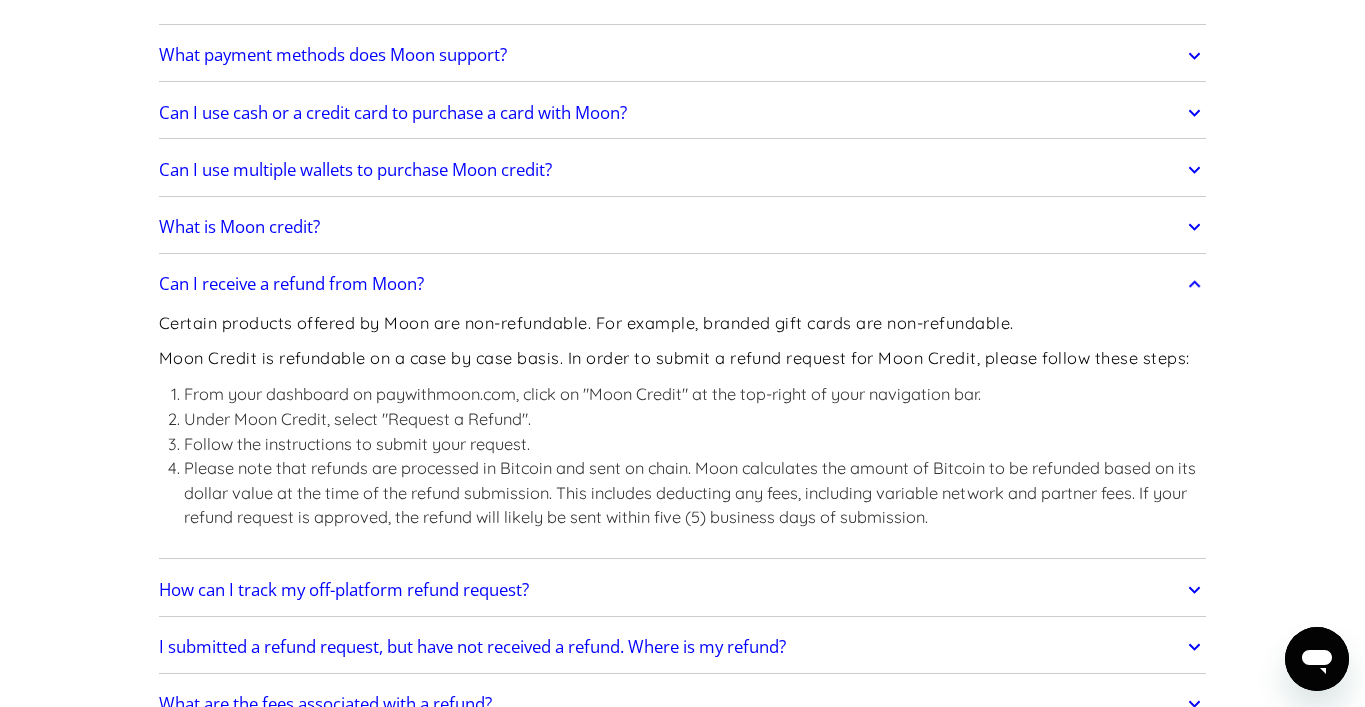 click on "Can I receive a refund from Moon?" at bounding box center (683, 284) 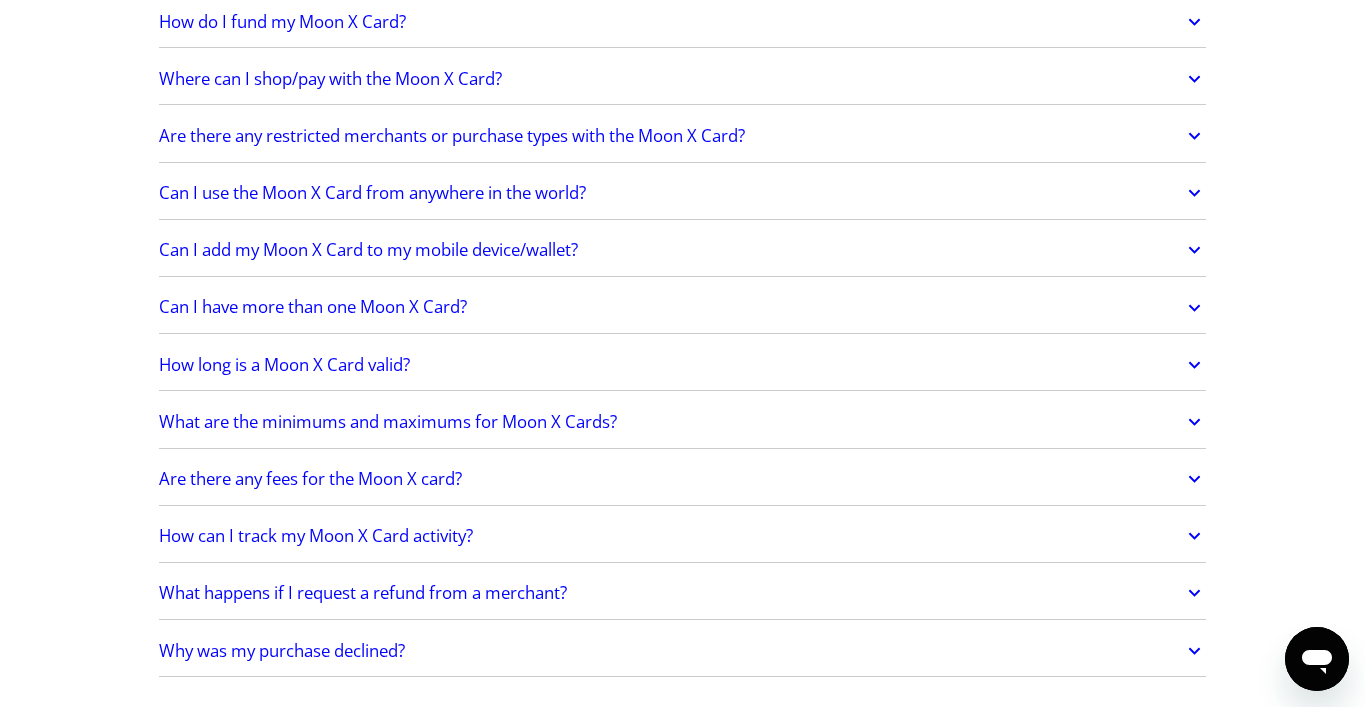 scroll, scrollTop: 1736, scrollLeft: 0, axis: vertical 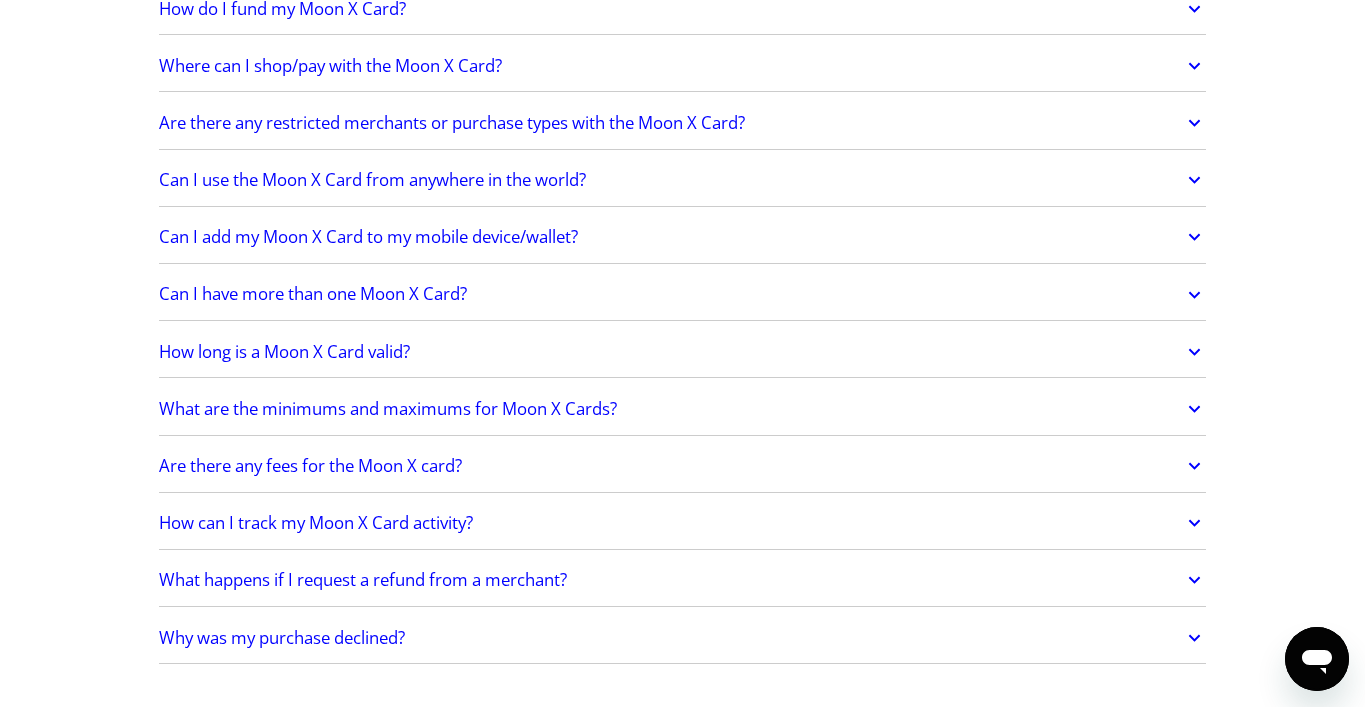 click on "How long is a Moon X Card valid?" at bounding box center (683, 352) 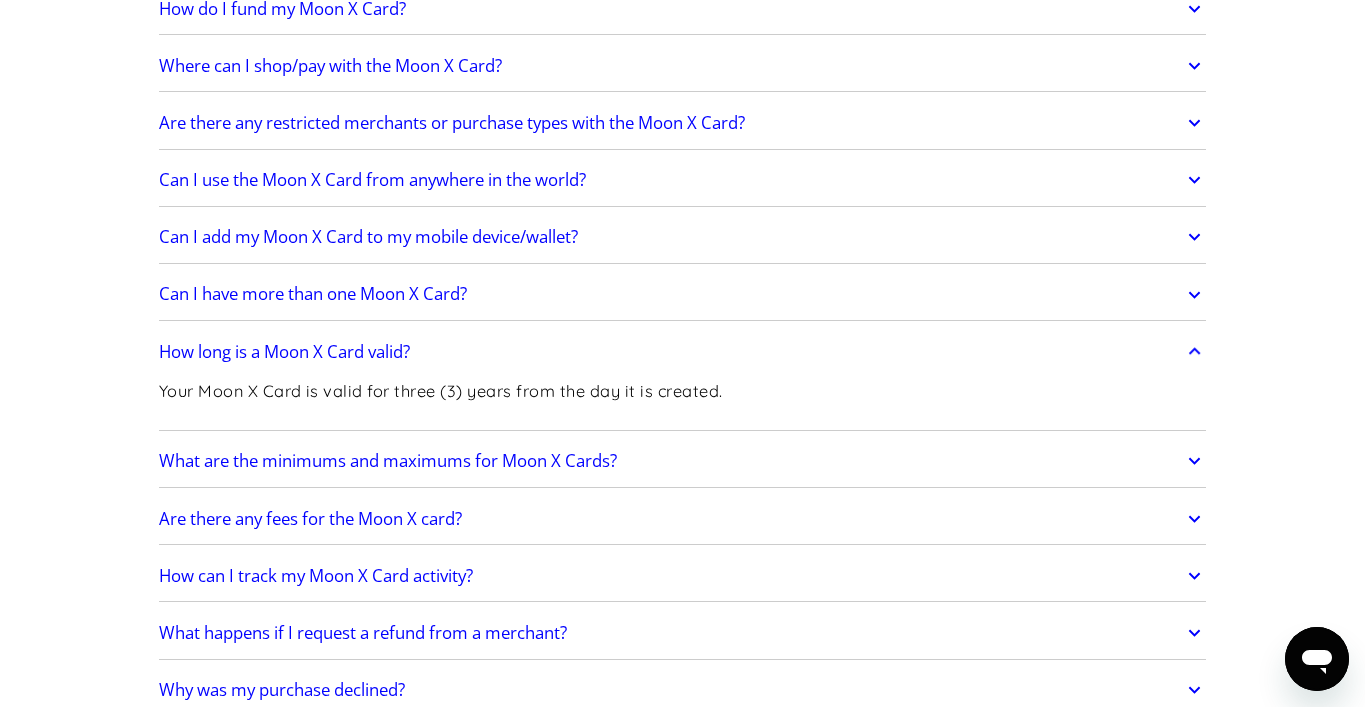 click on "How long is a Moon X Card valid?" at bounding box center [683, 352] 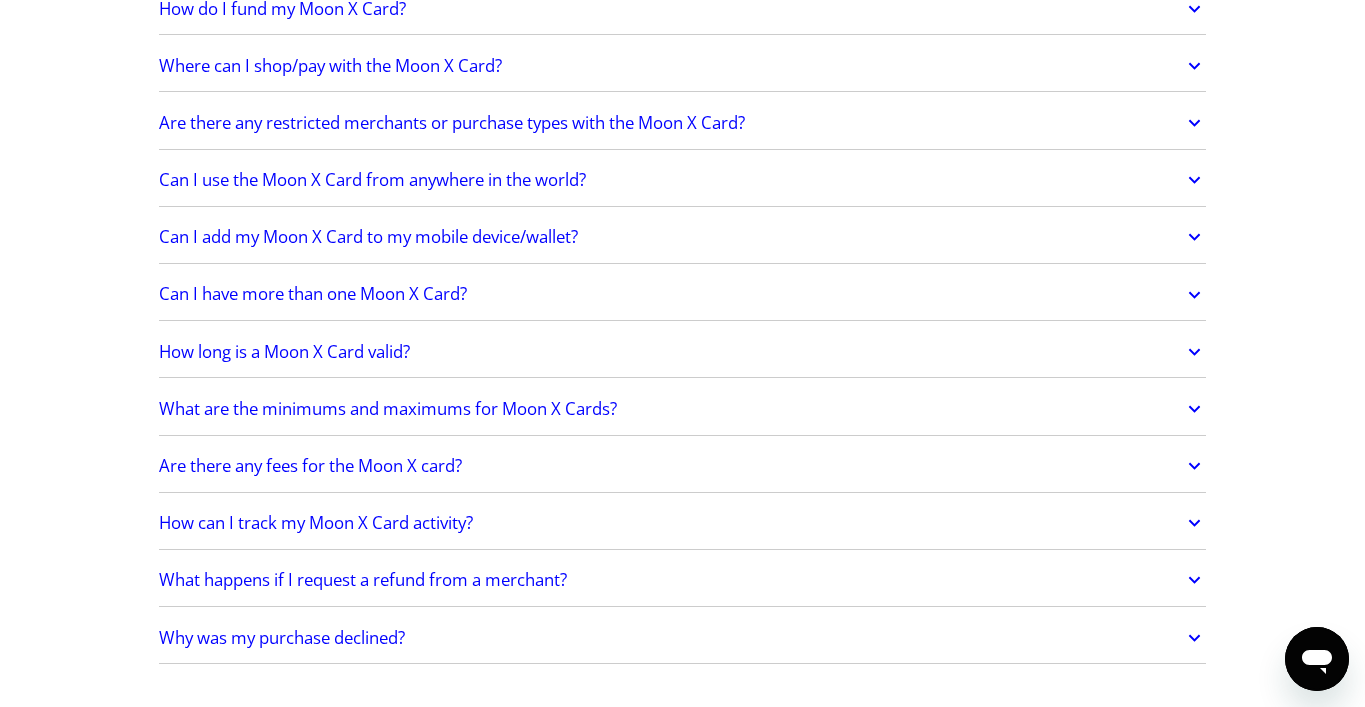 click on "Are there any fees for the Moon X card?" at bounding box center (683, 466) 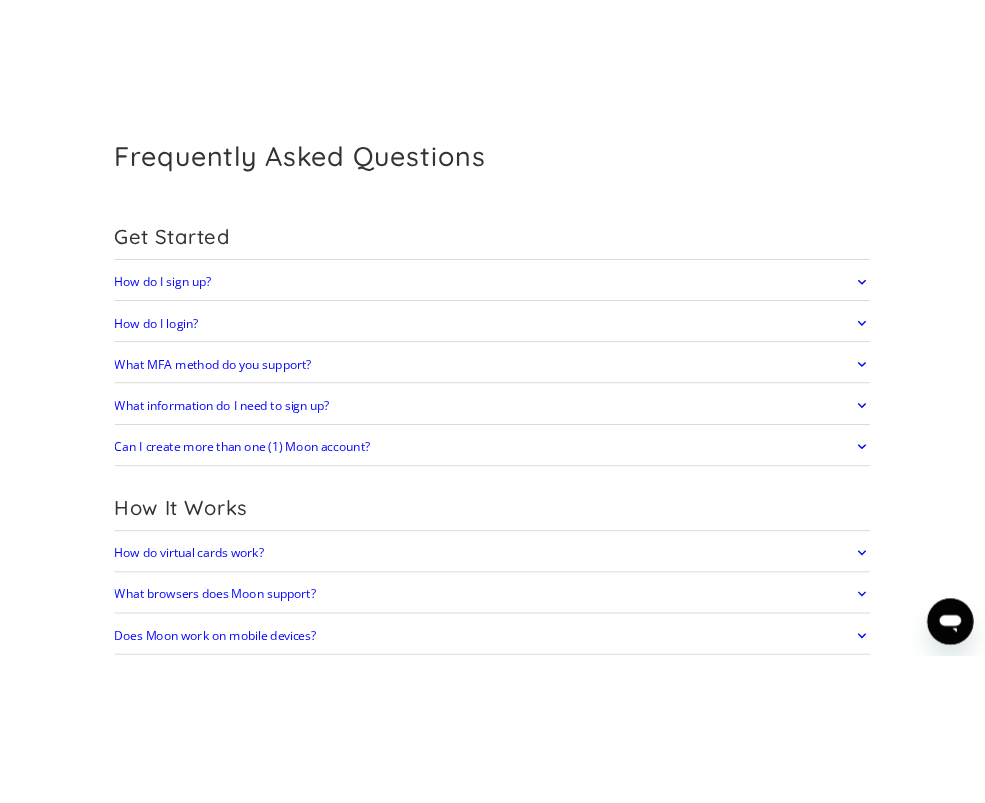 scroll, scrollTop: 0, scrollLeft: 0, axis: both 